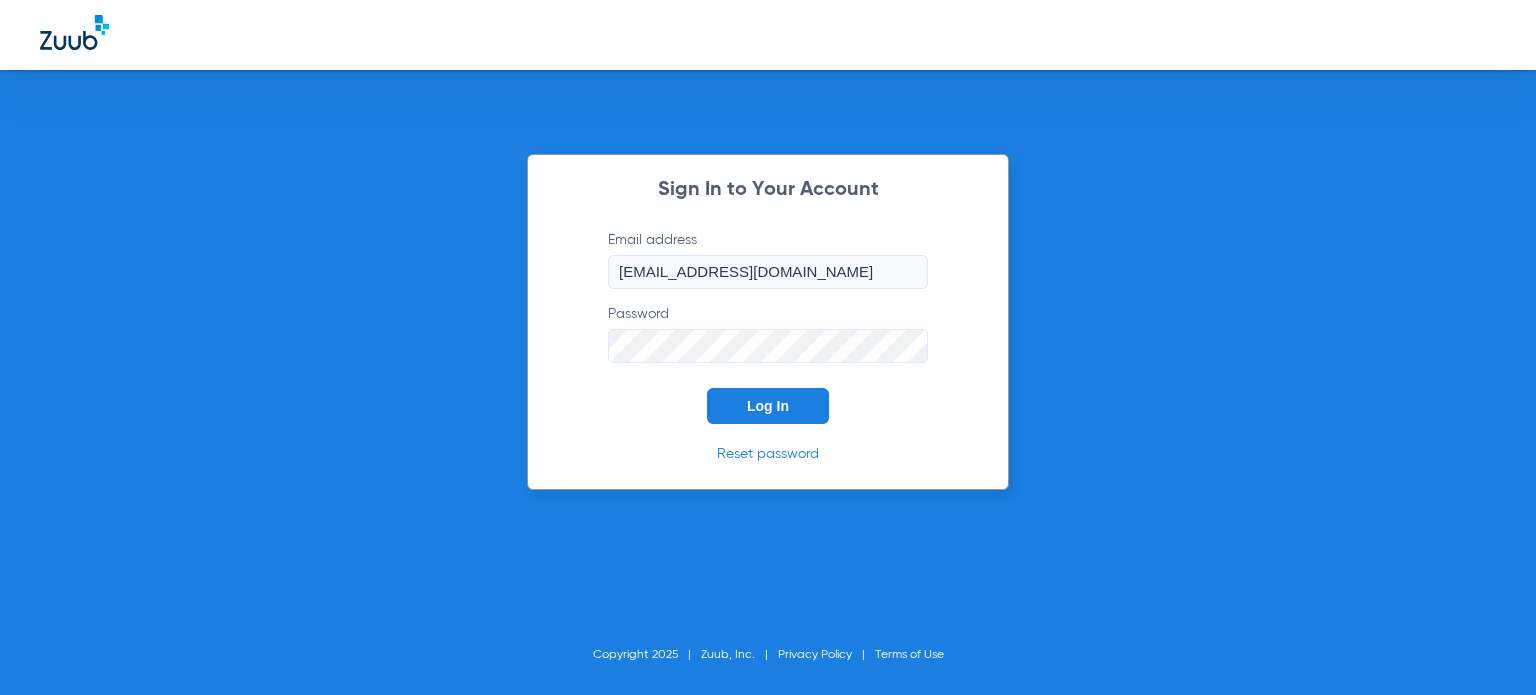 click on "Log In" 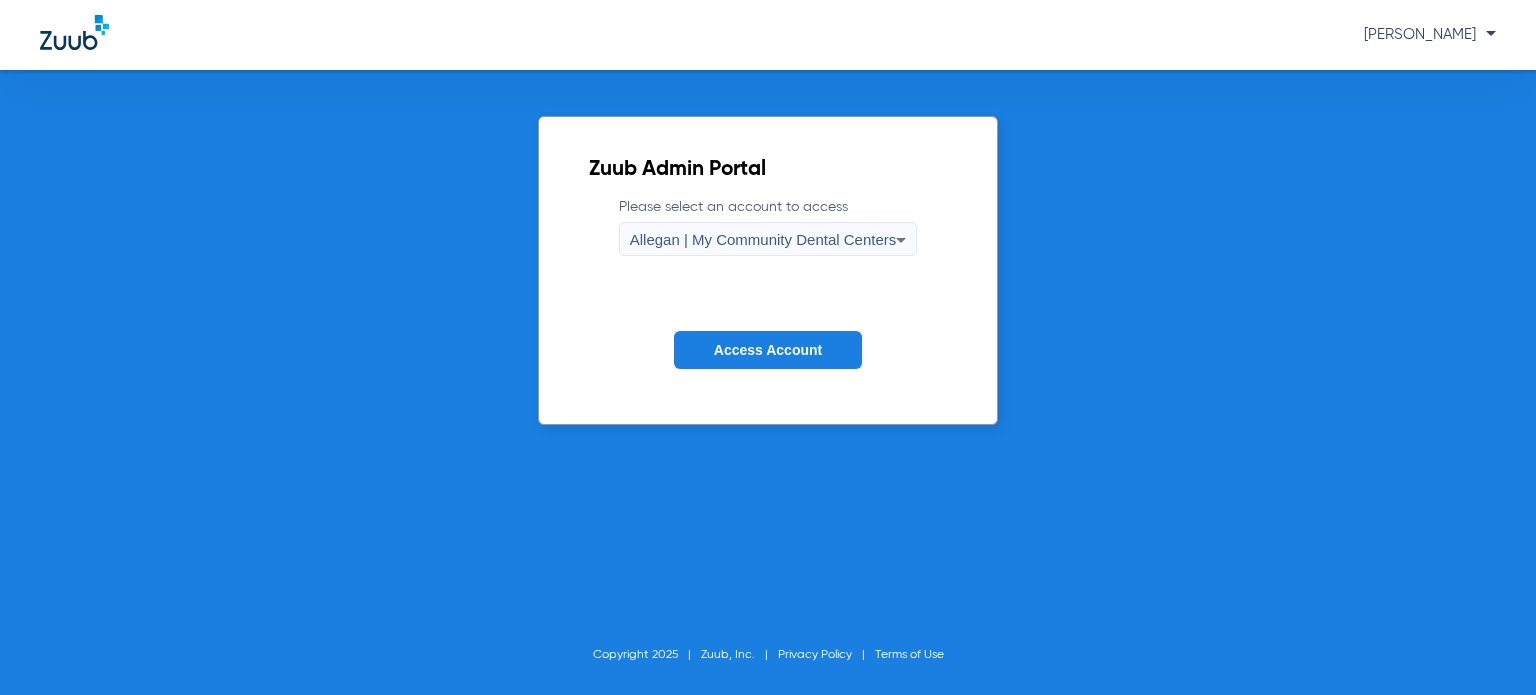 click on "Zuub Admin Portal  Please select an account to access  Allegan | My Community Dental Centers Access Account Copyright 2025 Zuub, Inc. Privacy Policy Terms of Use" 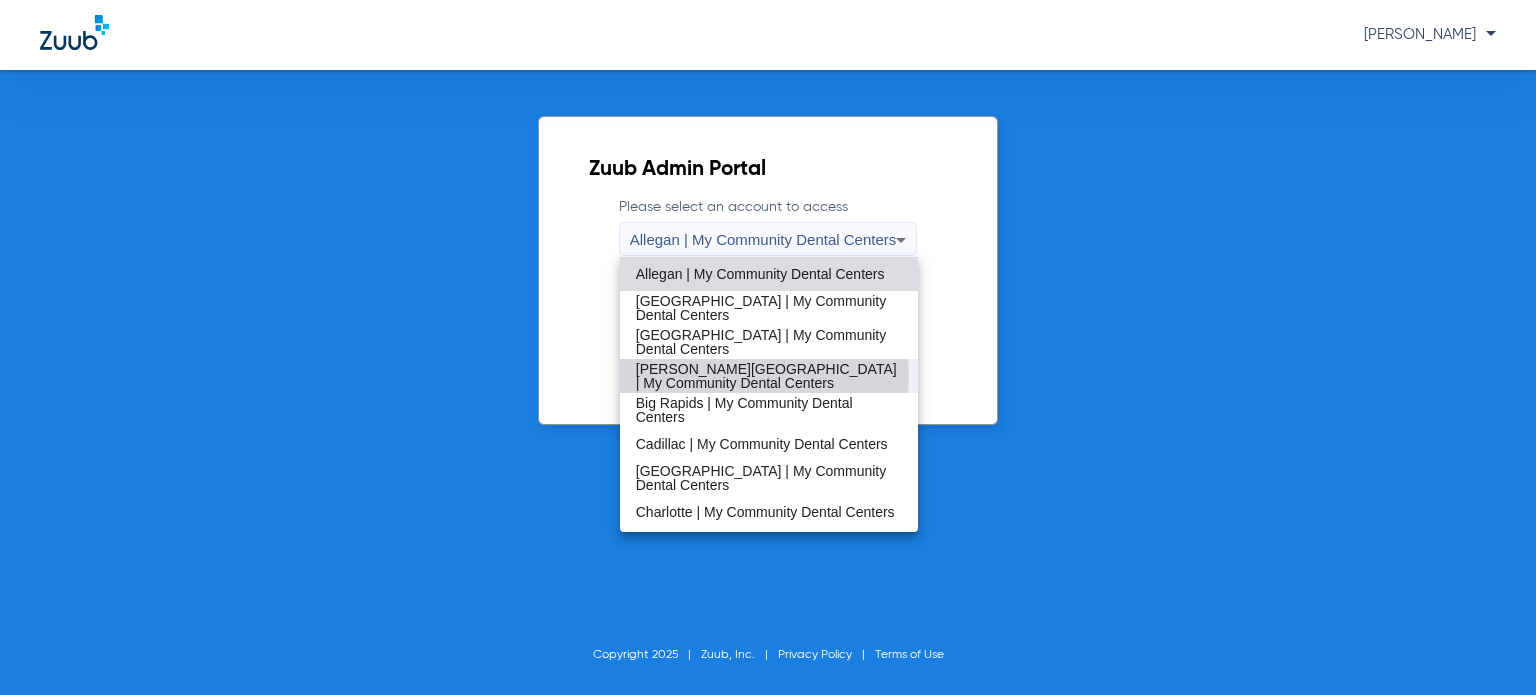 click on "[PERSON_NAME][GEOGRAPHIC_DATA] | My Community Dental Centers" at bounding box center [769, 376] 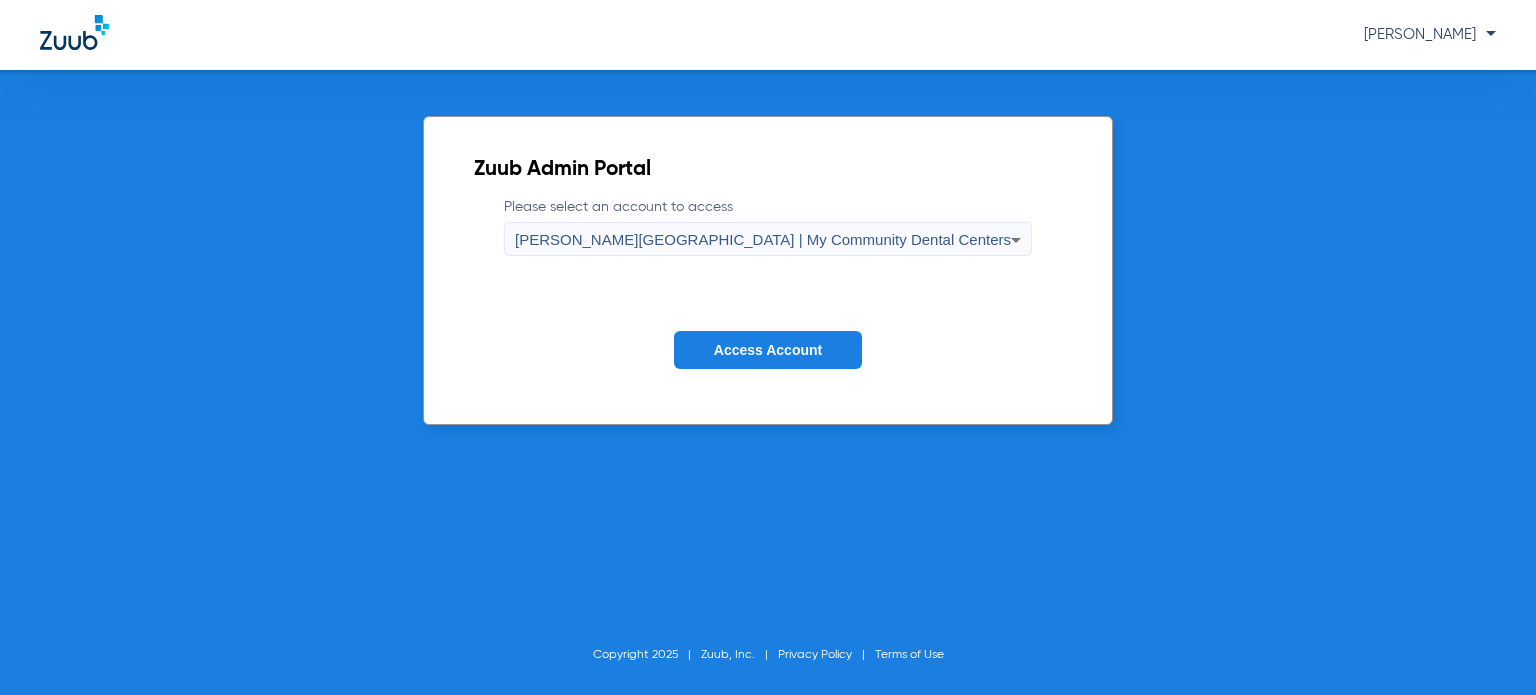 click on "Access Account" 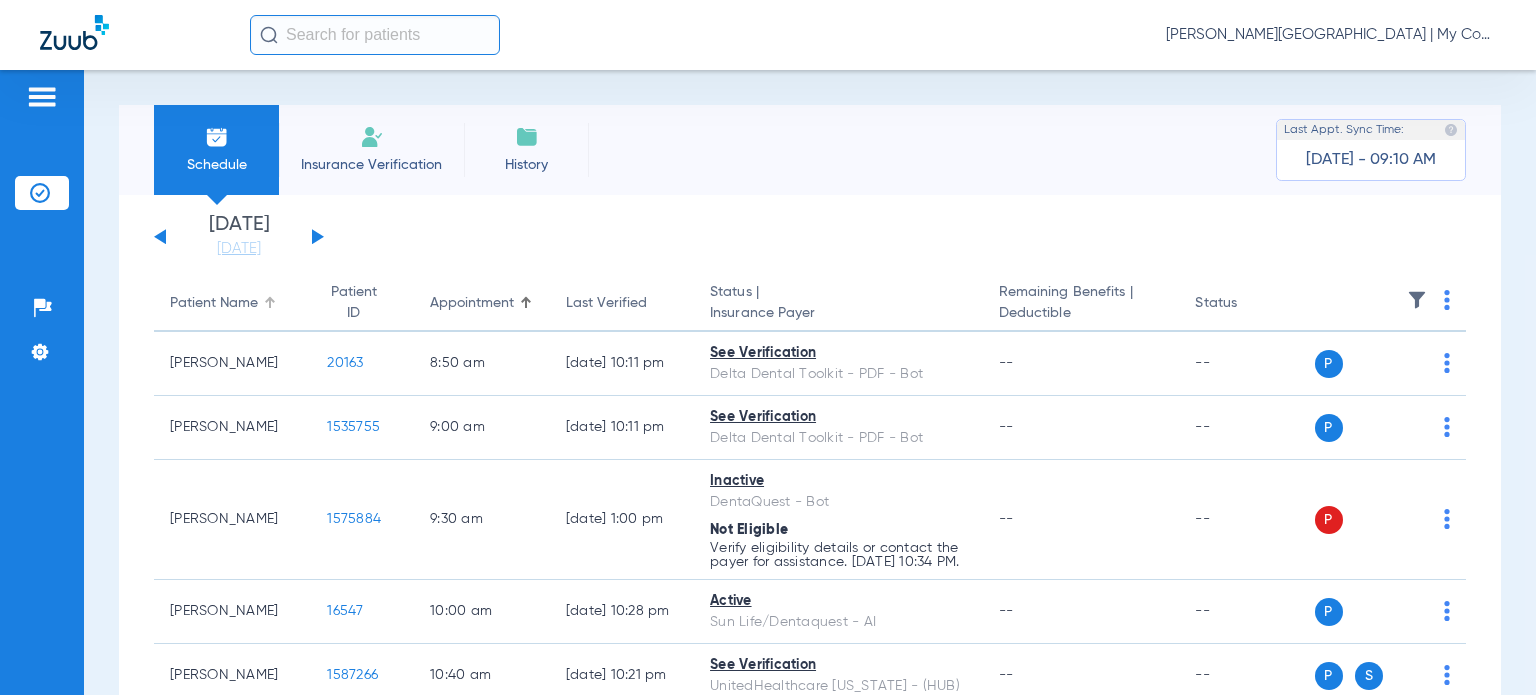 click on "Patient Name" 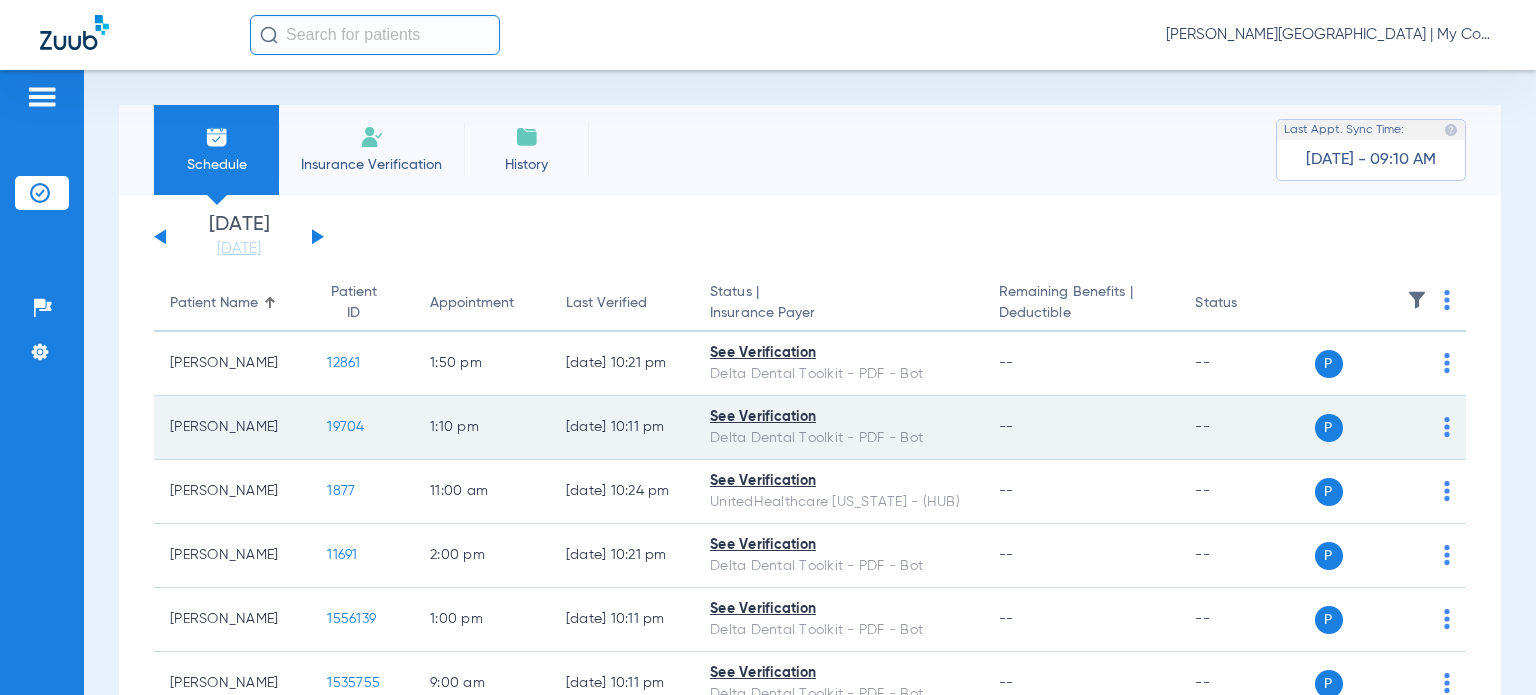 click on "19704" 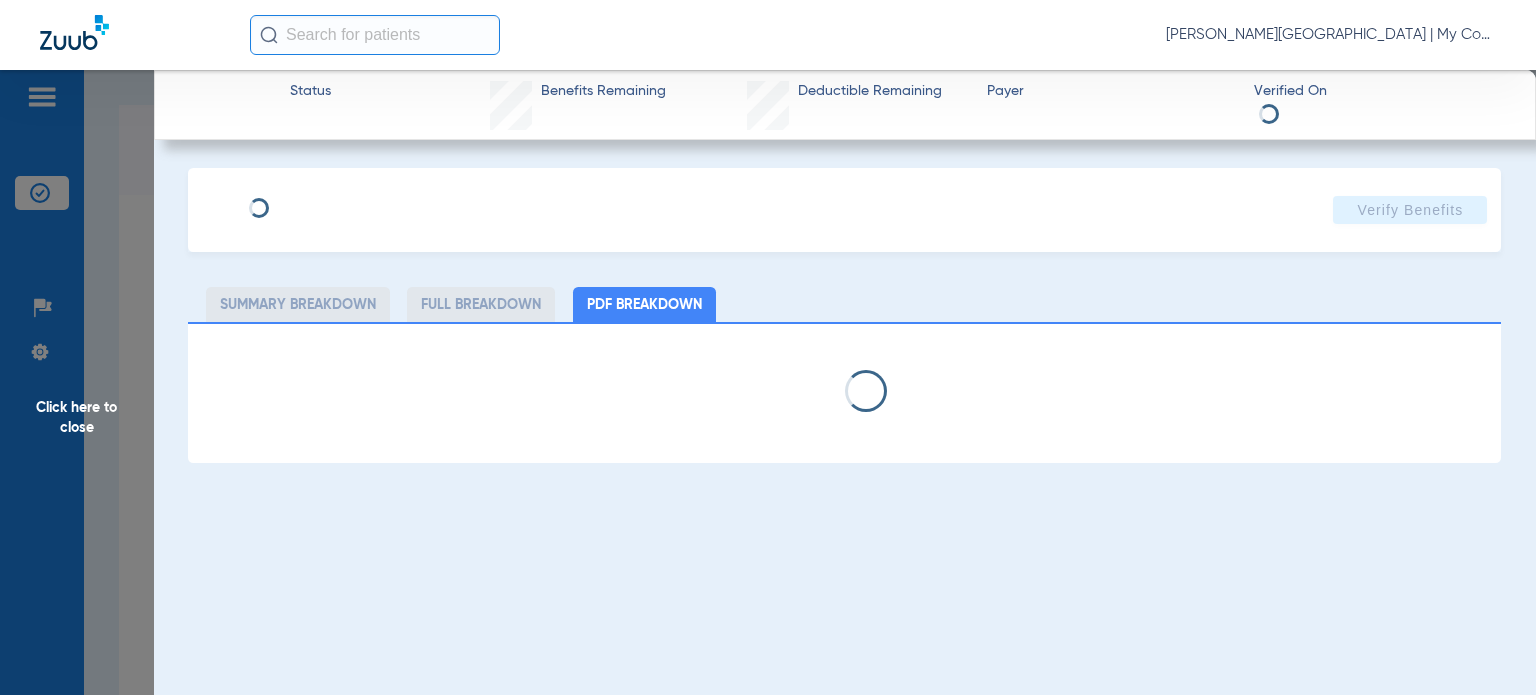select on "page-width" 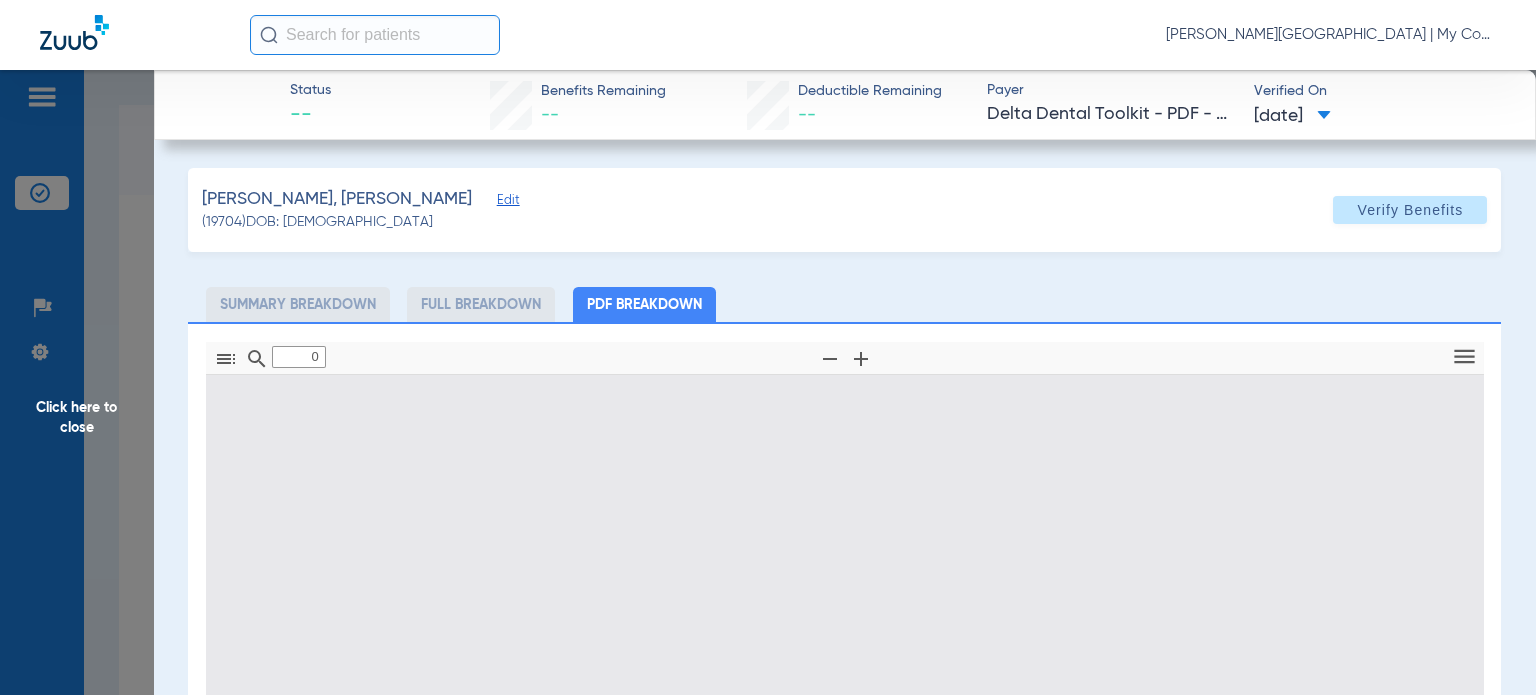 type on "1" 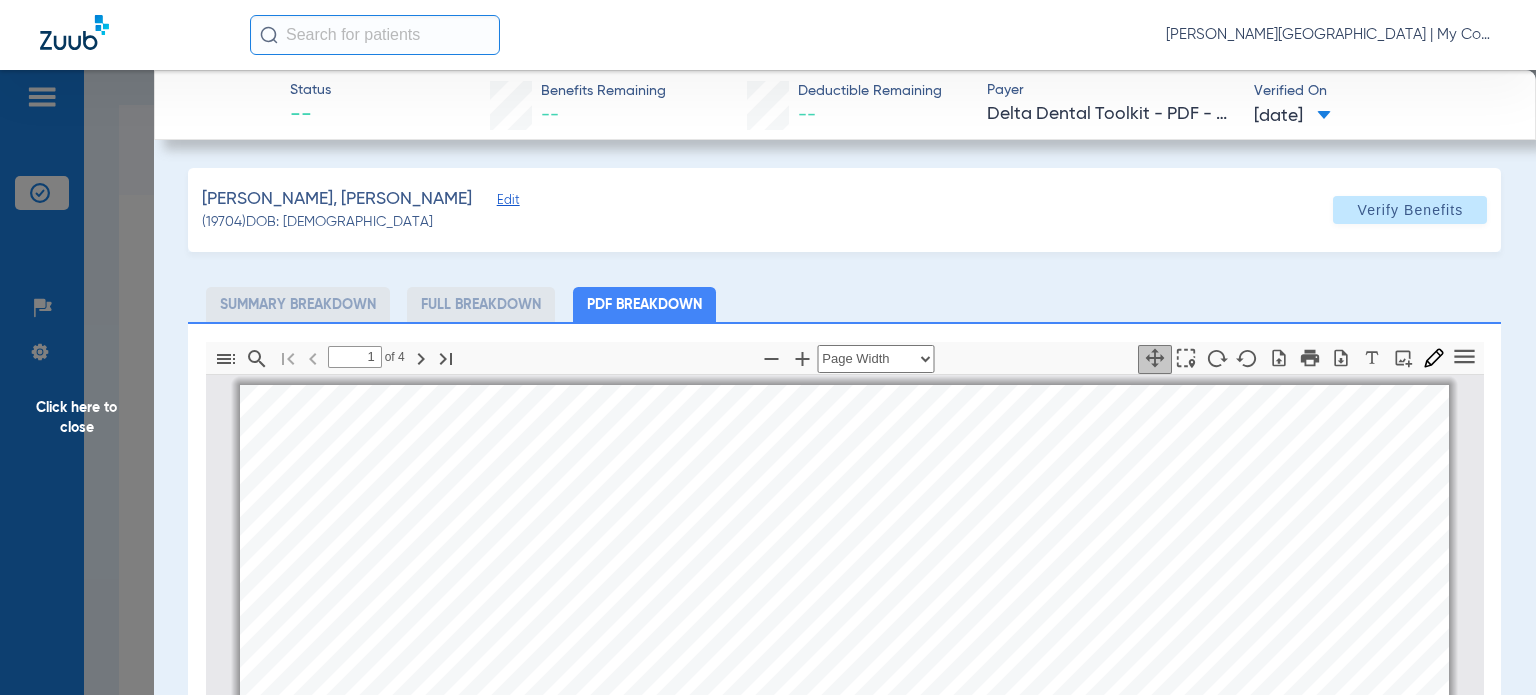 scroll, scrollTop: 10, scrollLeft: 0, axis: vertical 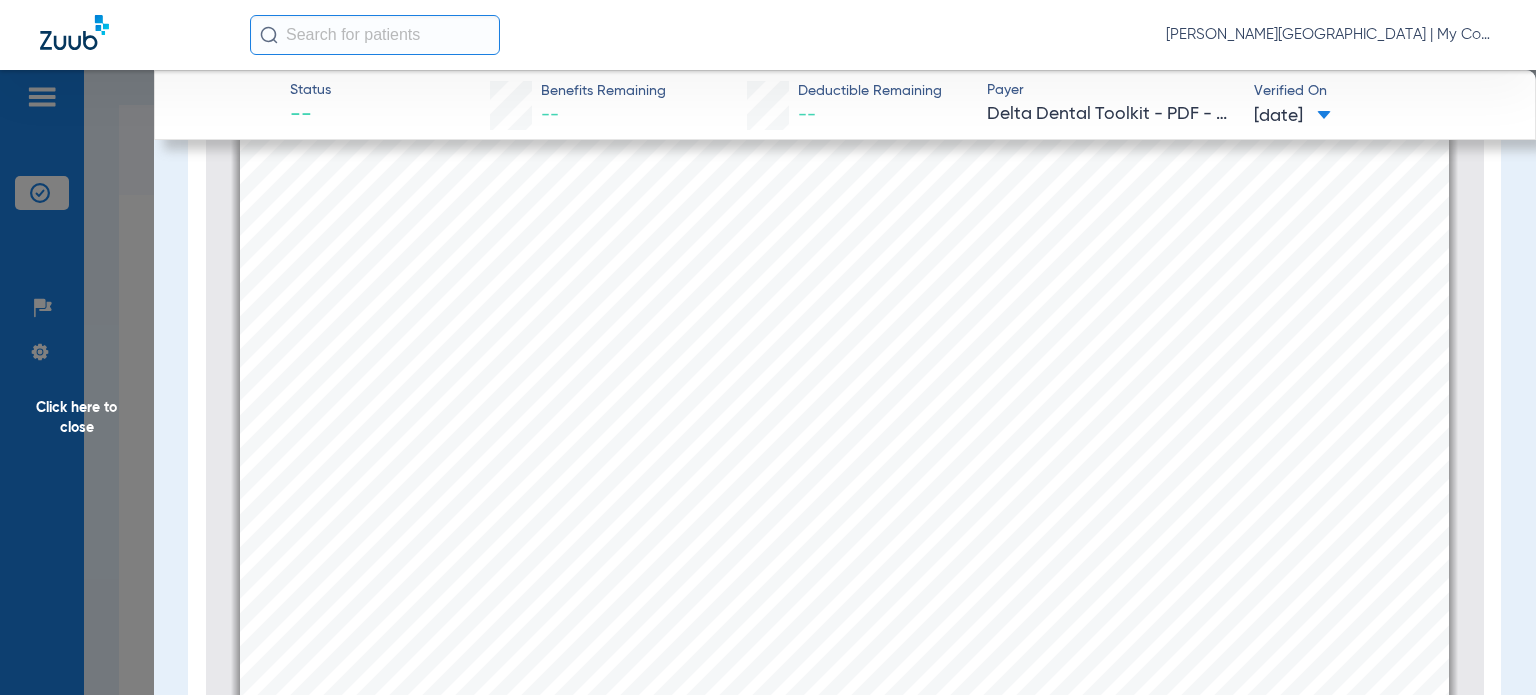 click on "Click here to close" 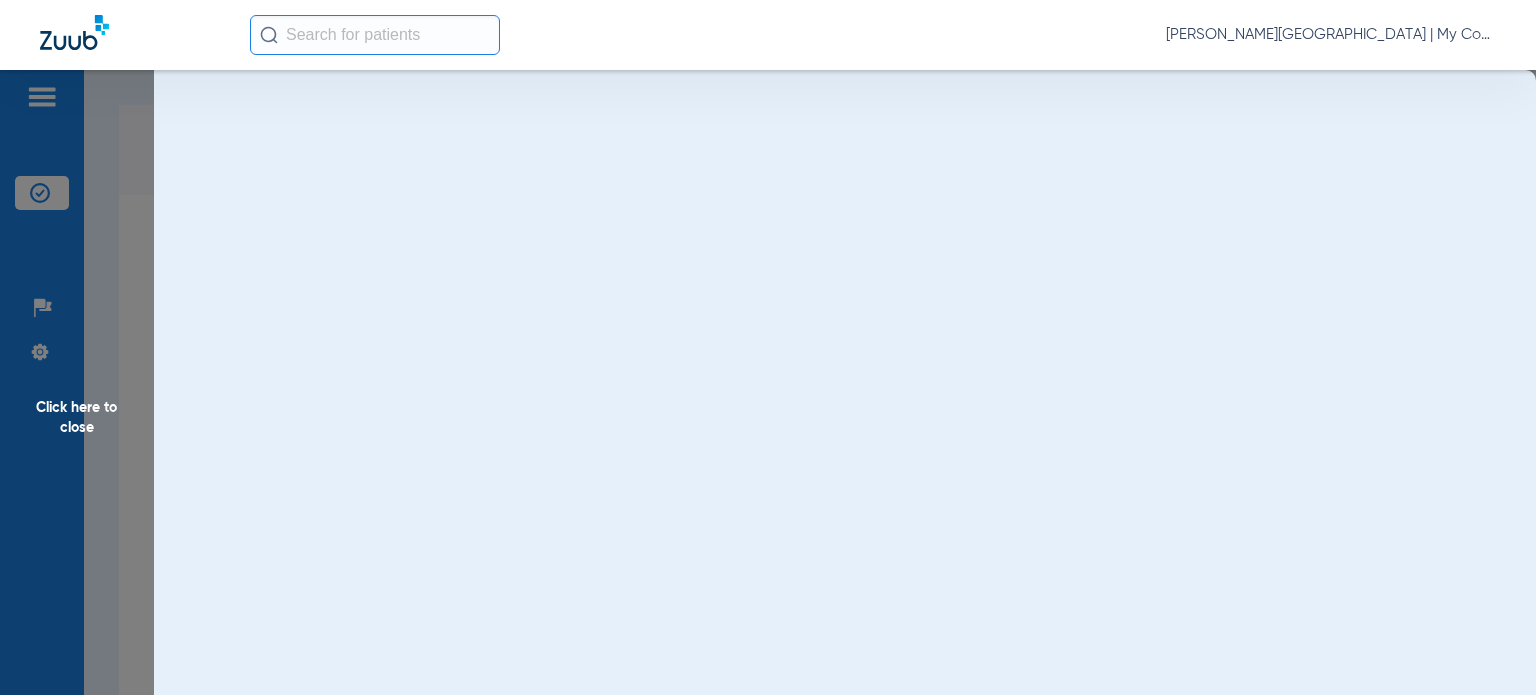 scroll, scrollTop: 0, scrollLeft: 0, axis: both 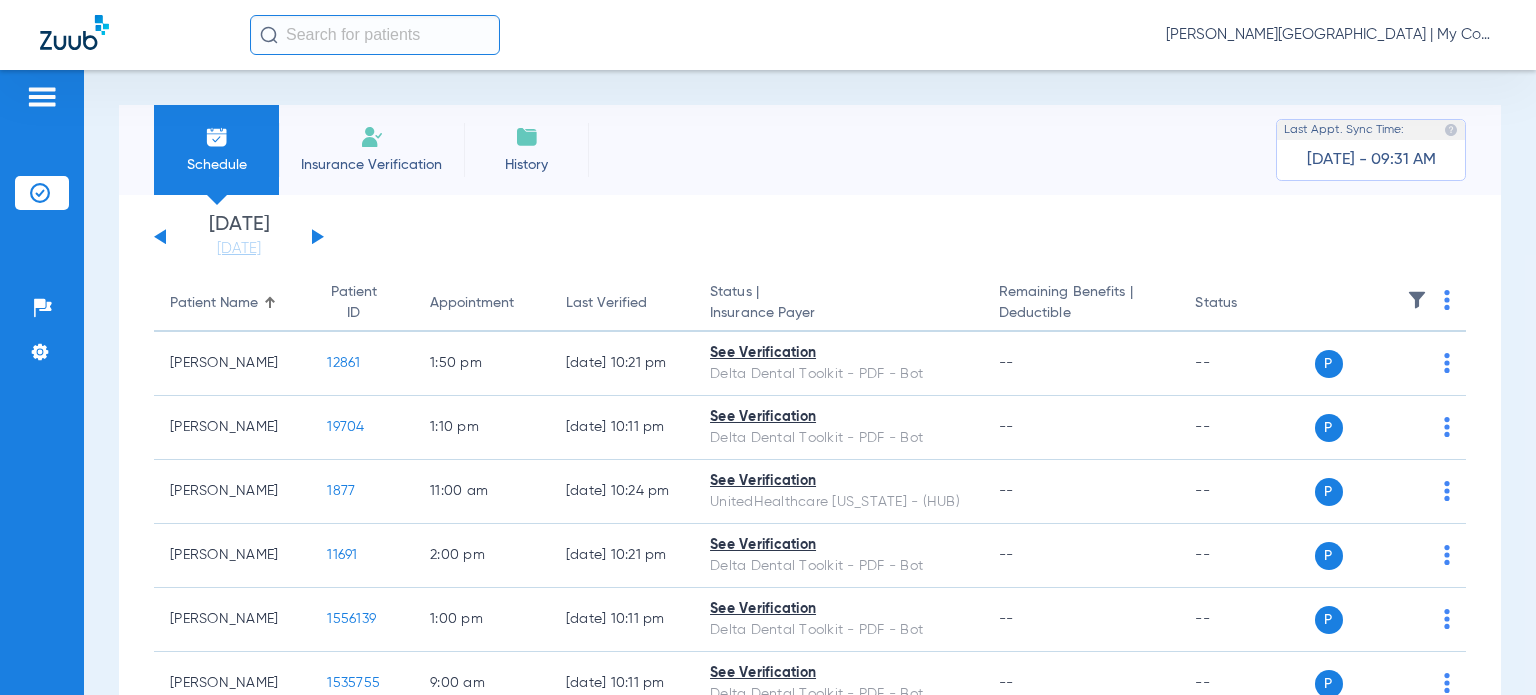 click on "[PERSON_NAME][GEOGRAPHIC_DATA] | My Community Dental Centers" 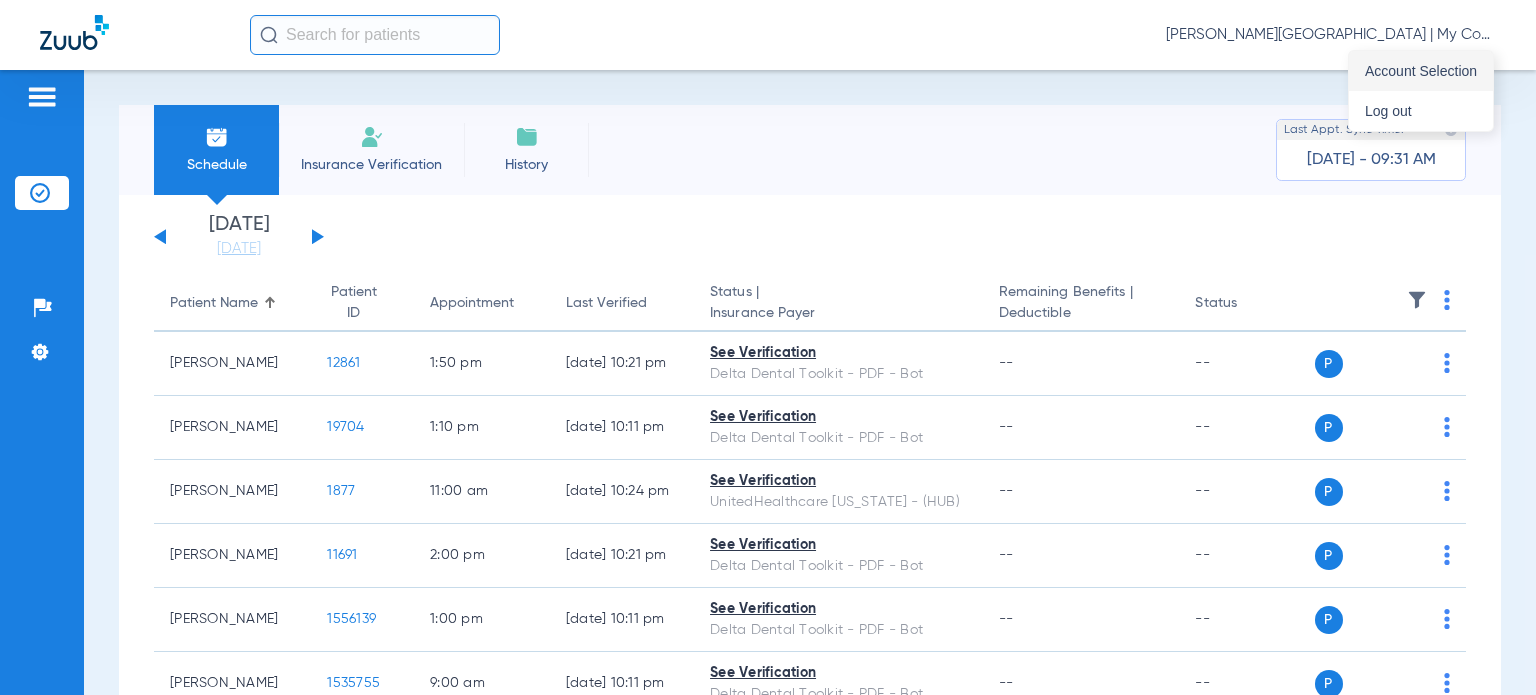 click on "Account Selection" at bounding box center [1421, 71] 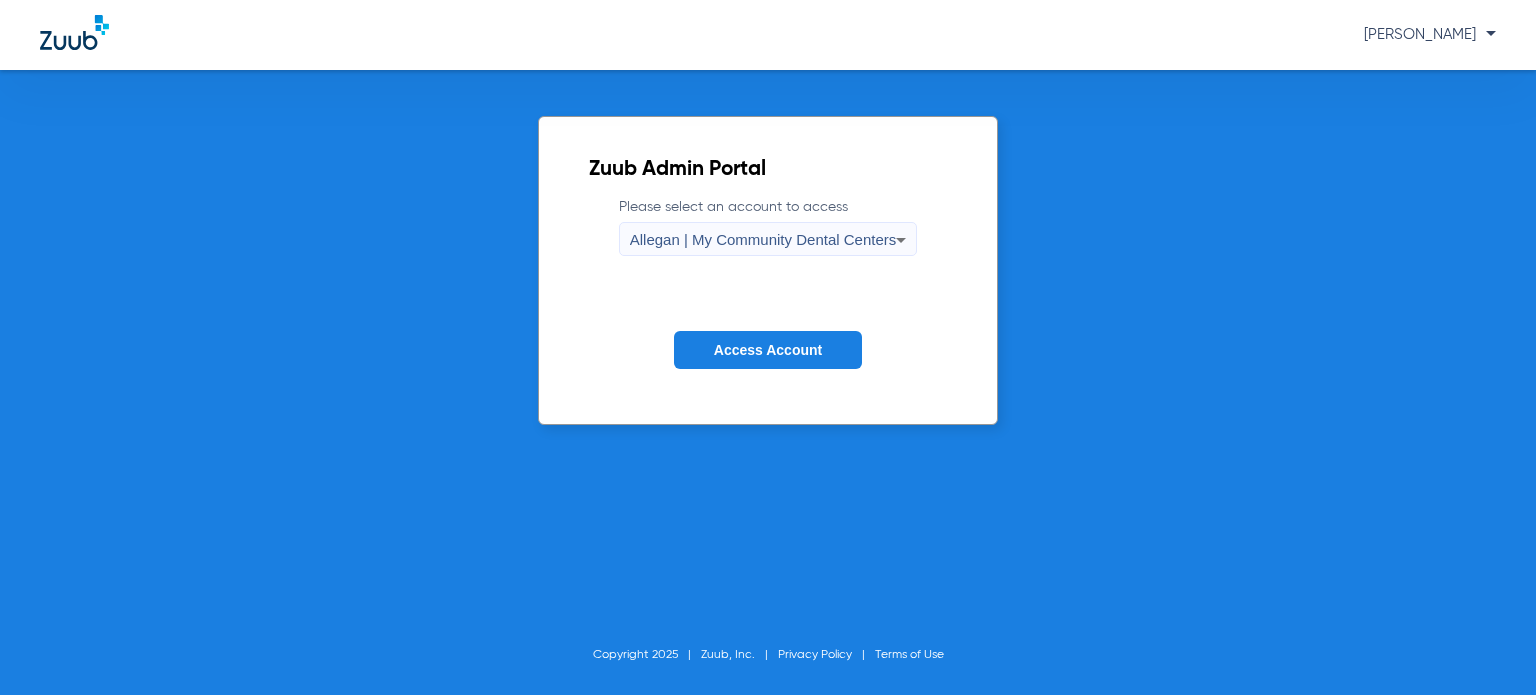 click on "Allegan | My Community Dental Centers" at bounding box center (763, 239) 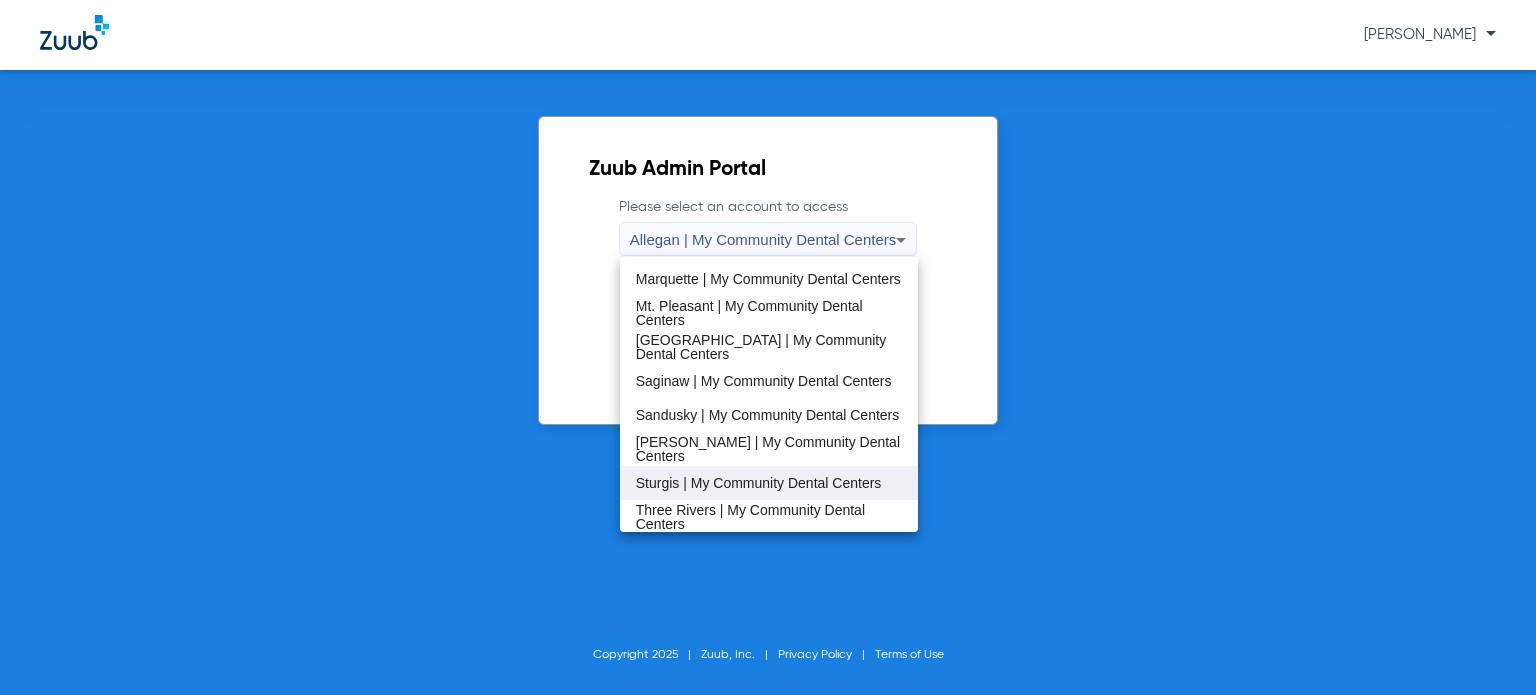 scroll, scrollTop: 600, scrollLeft: 0, axis: vertical 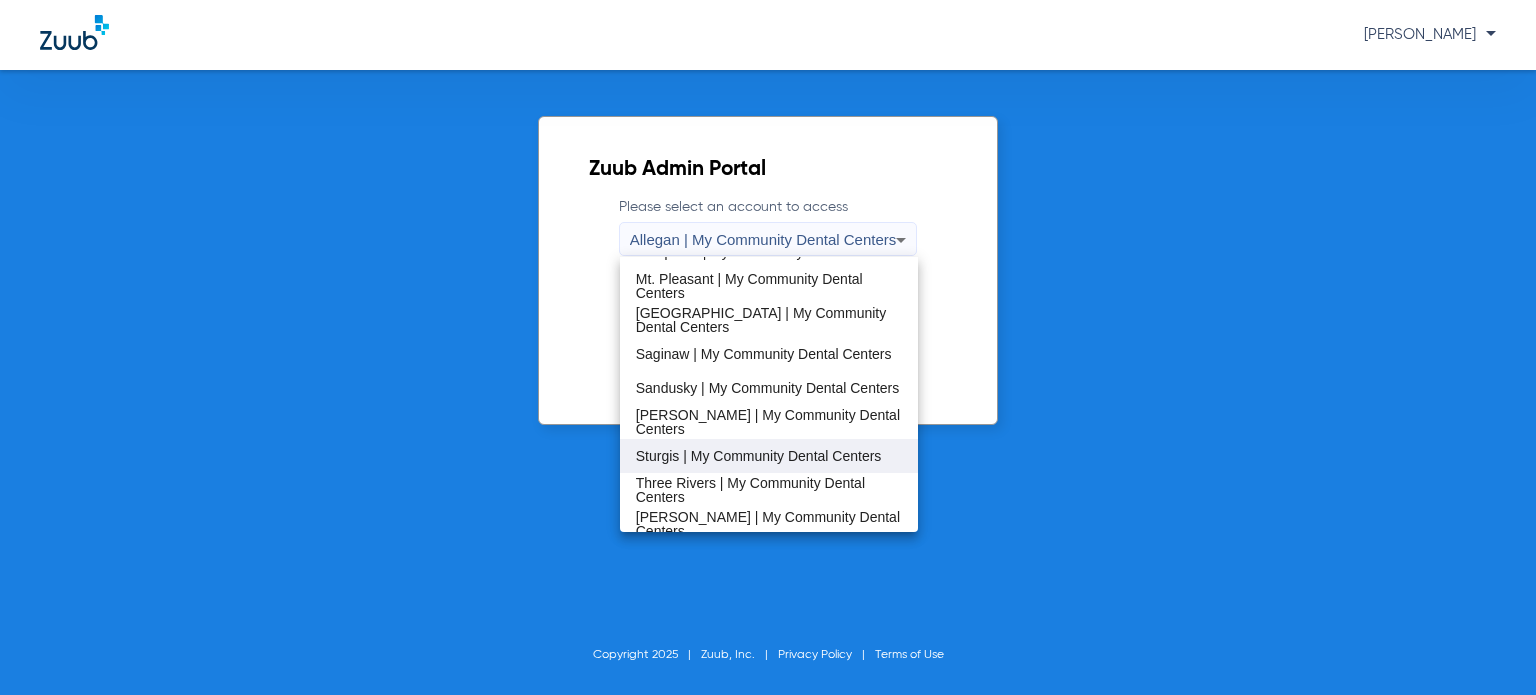 click on "Sturgis | My Community Dental Centers" at bounding box center (759, 456) 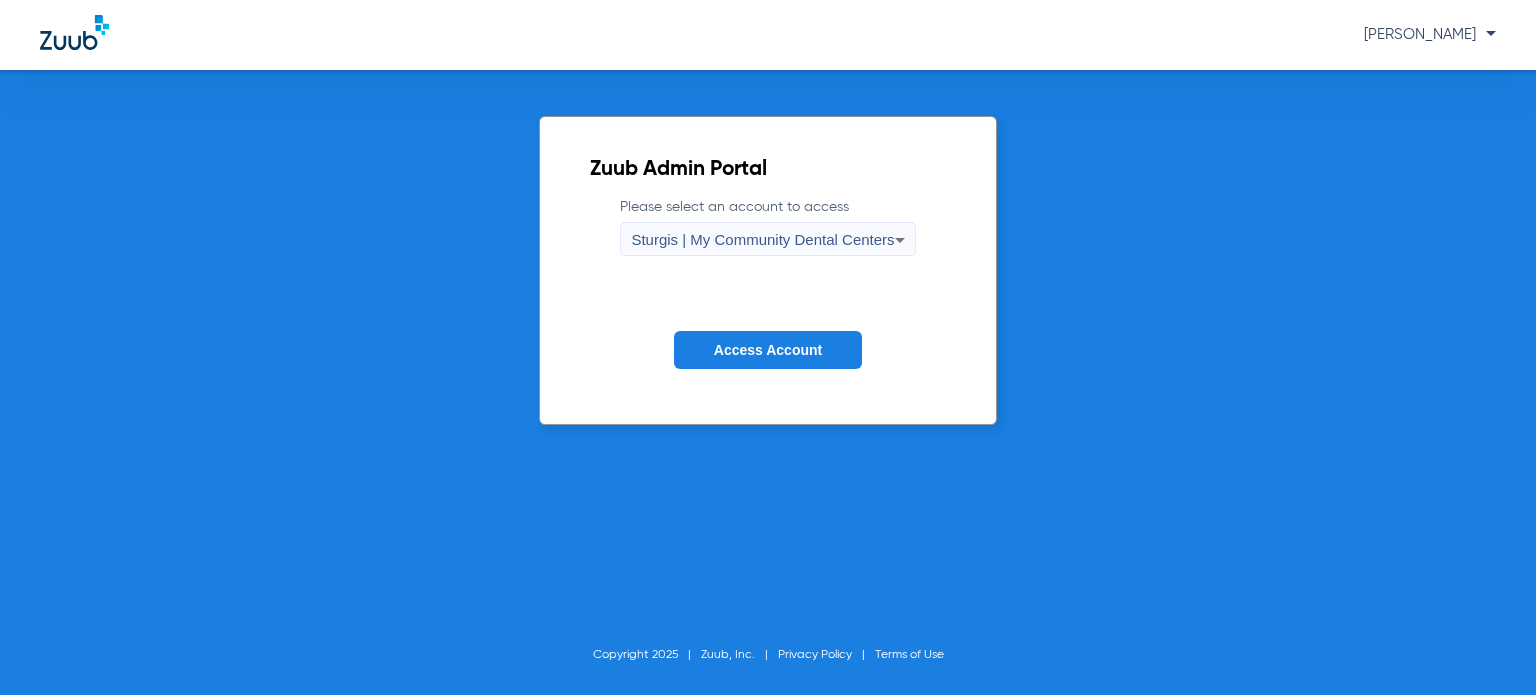 click on "Access Account" 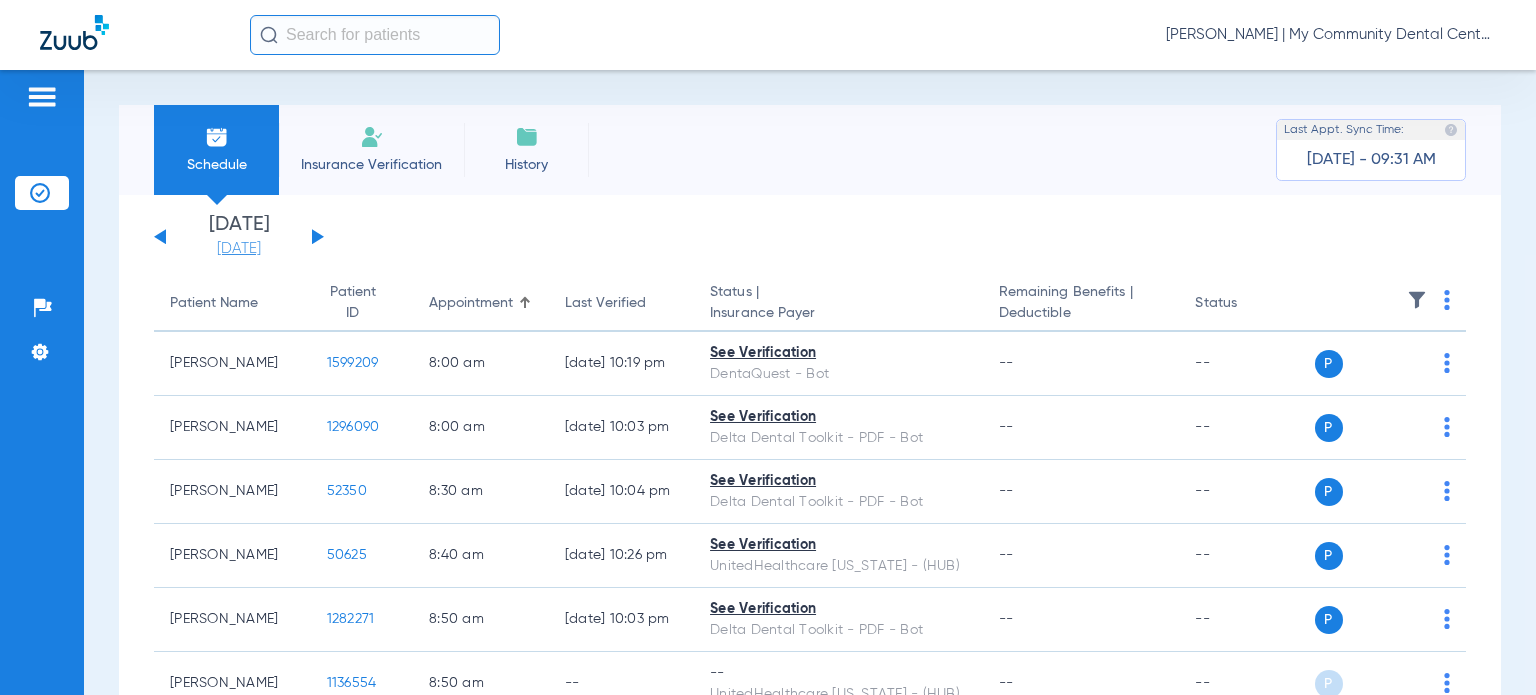 click on "[DATE]" 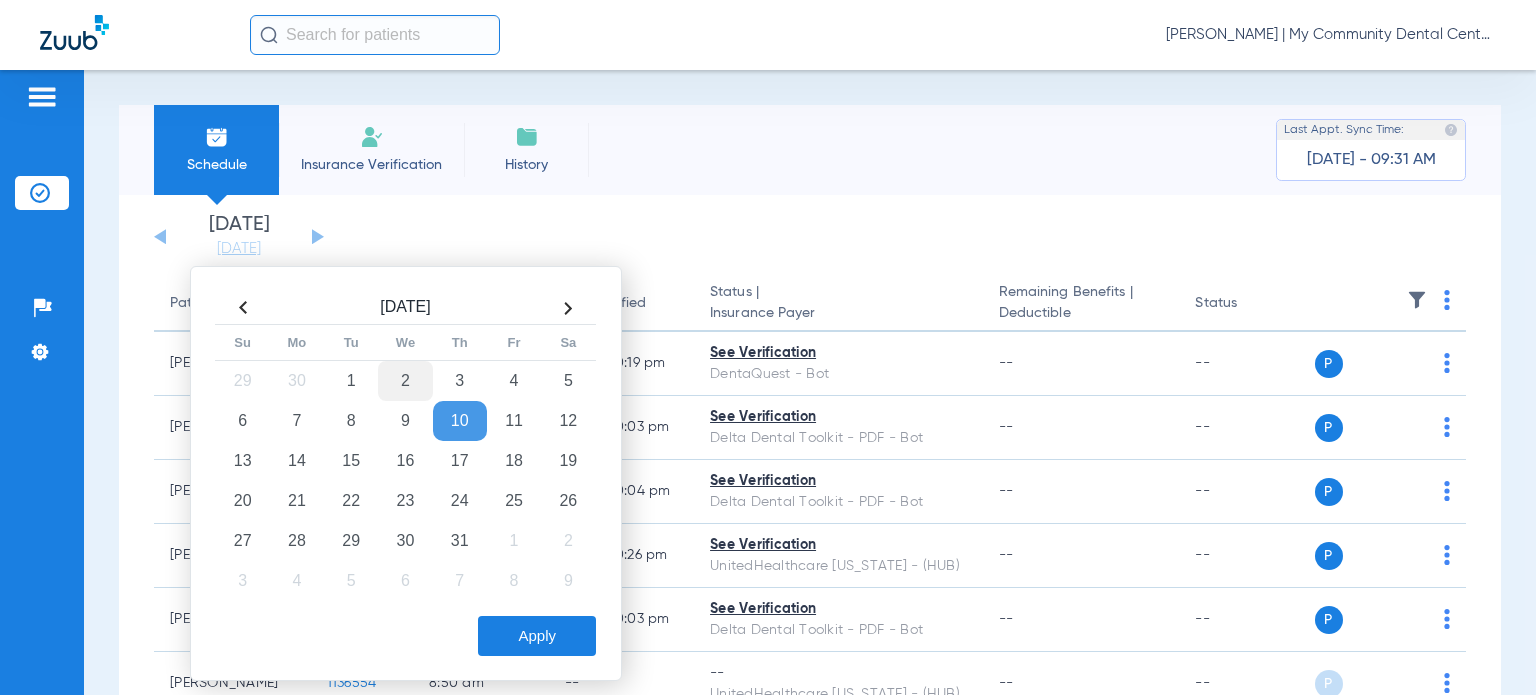 click on "2" 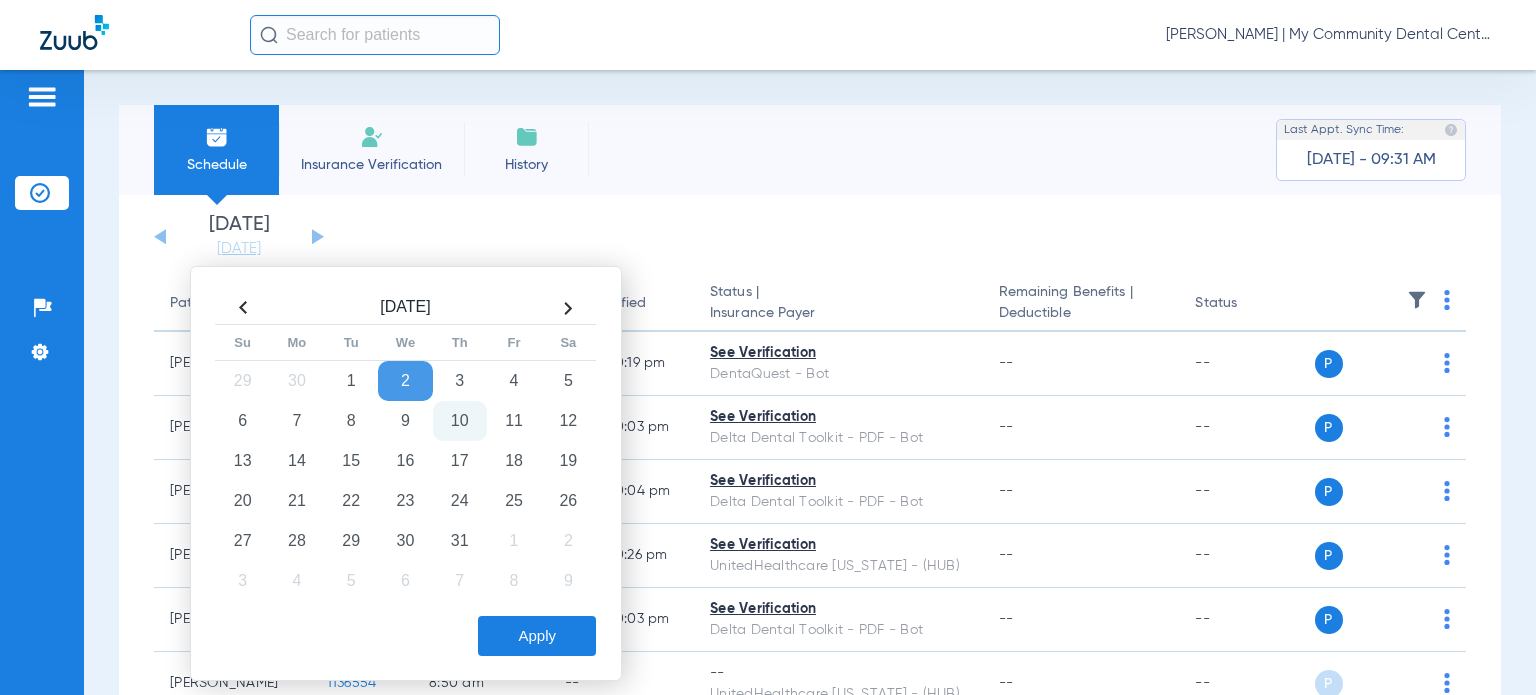 click on "Apply" 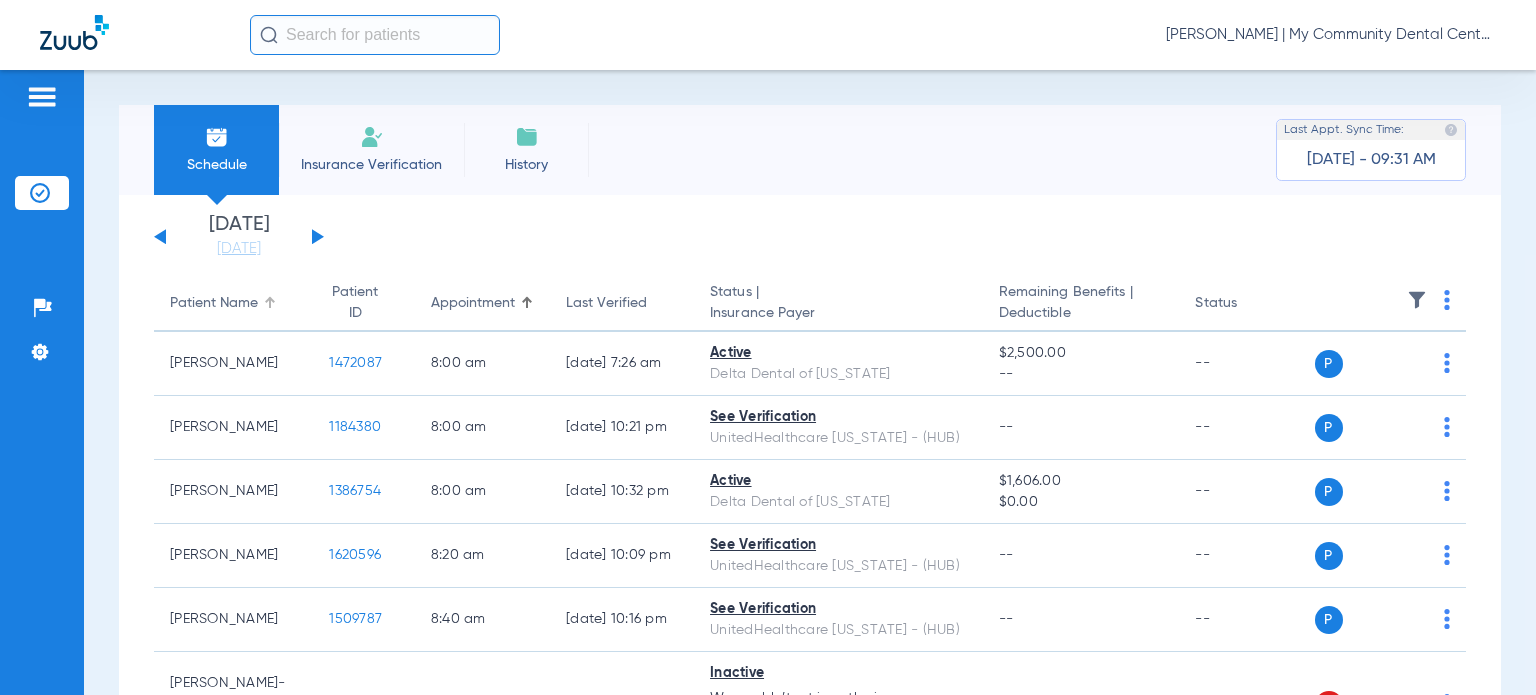 click 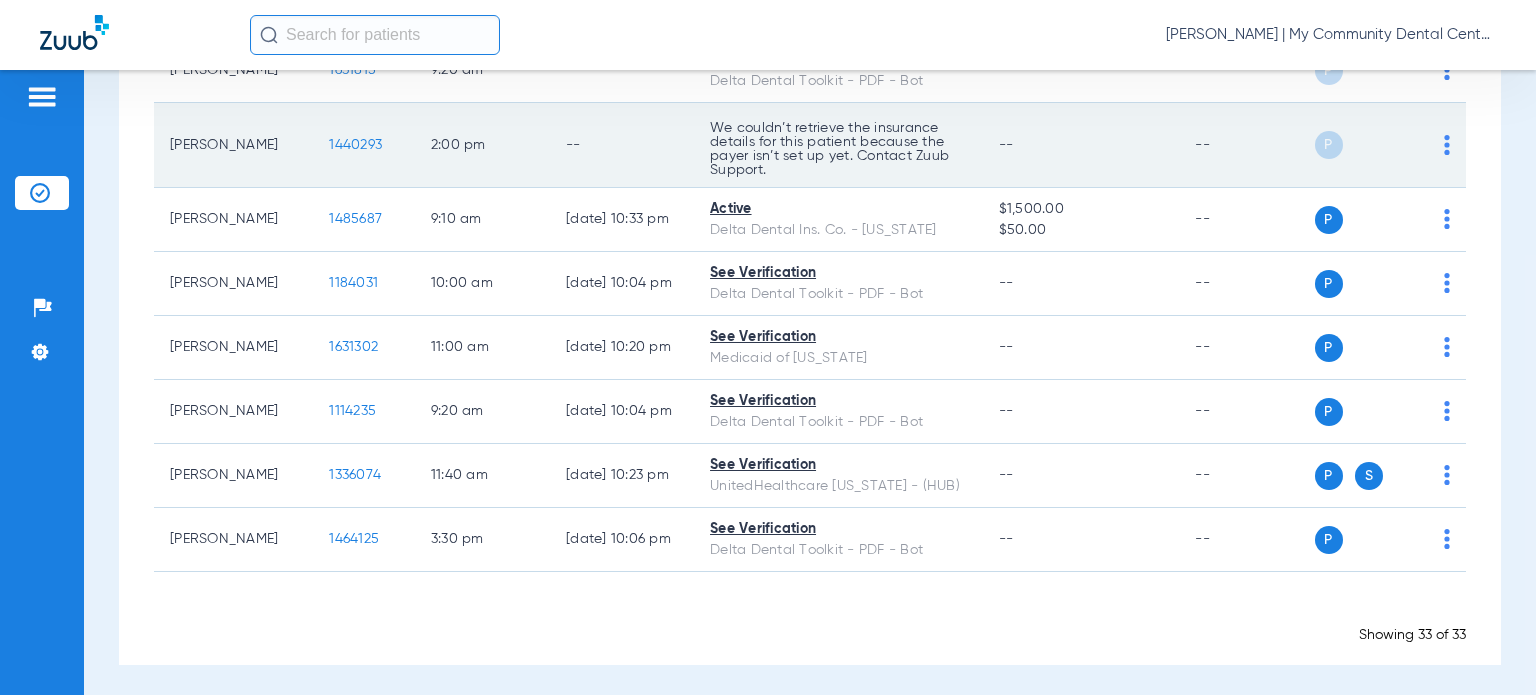 scroll, scrollTop: 2120, scrollLeft: 0, axis: vertical 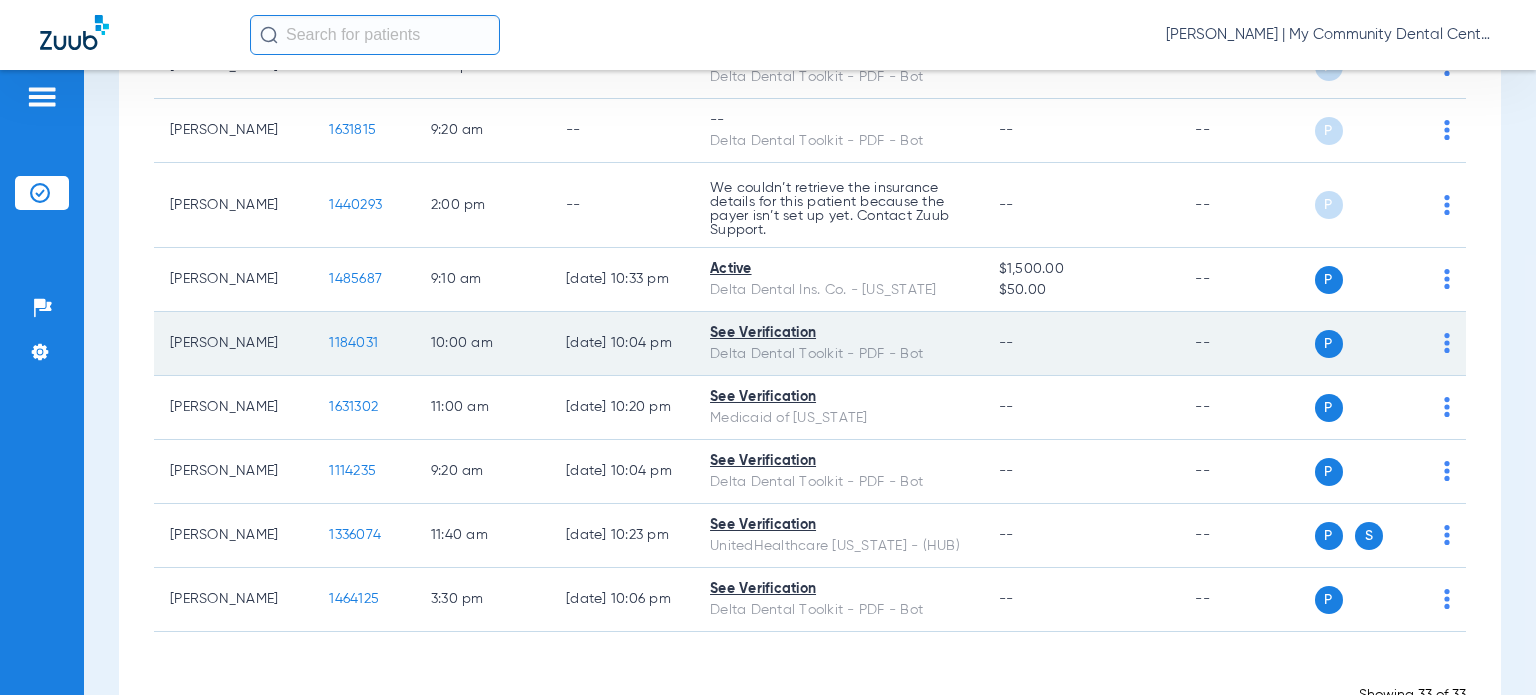 click on "1184031" 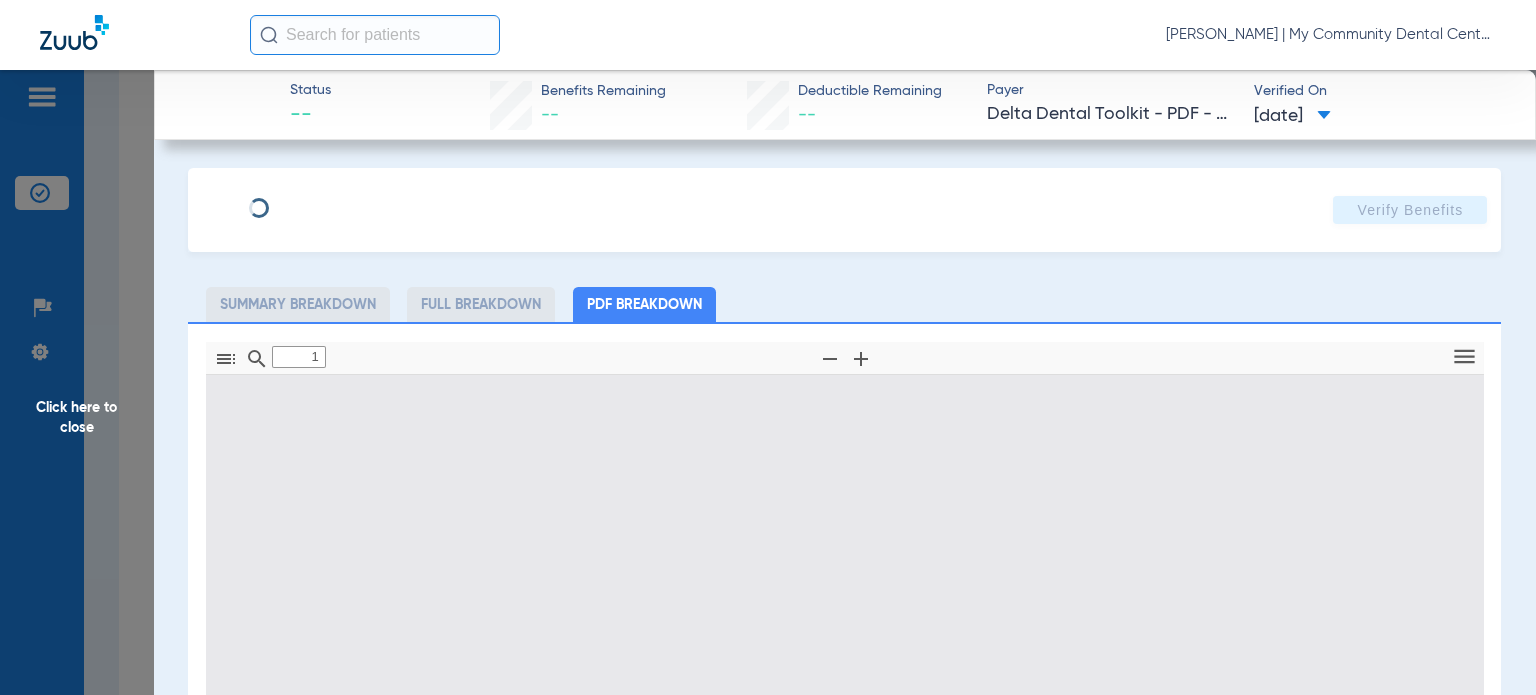 type on "0" 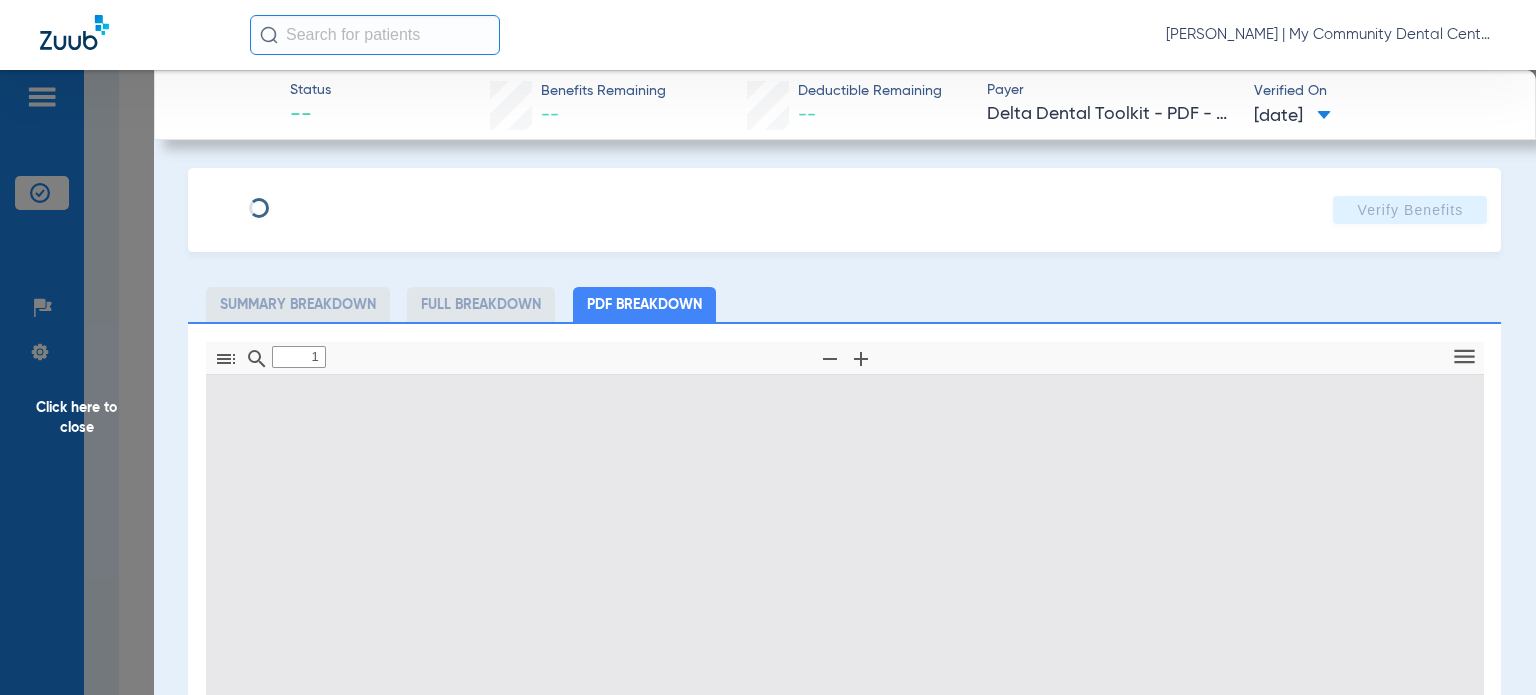 select on "page-width" 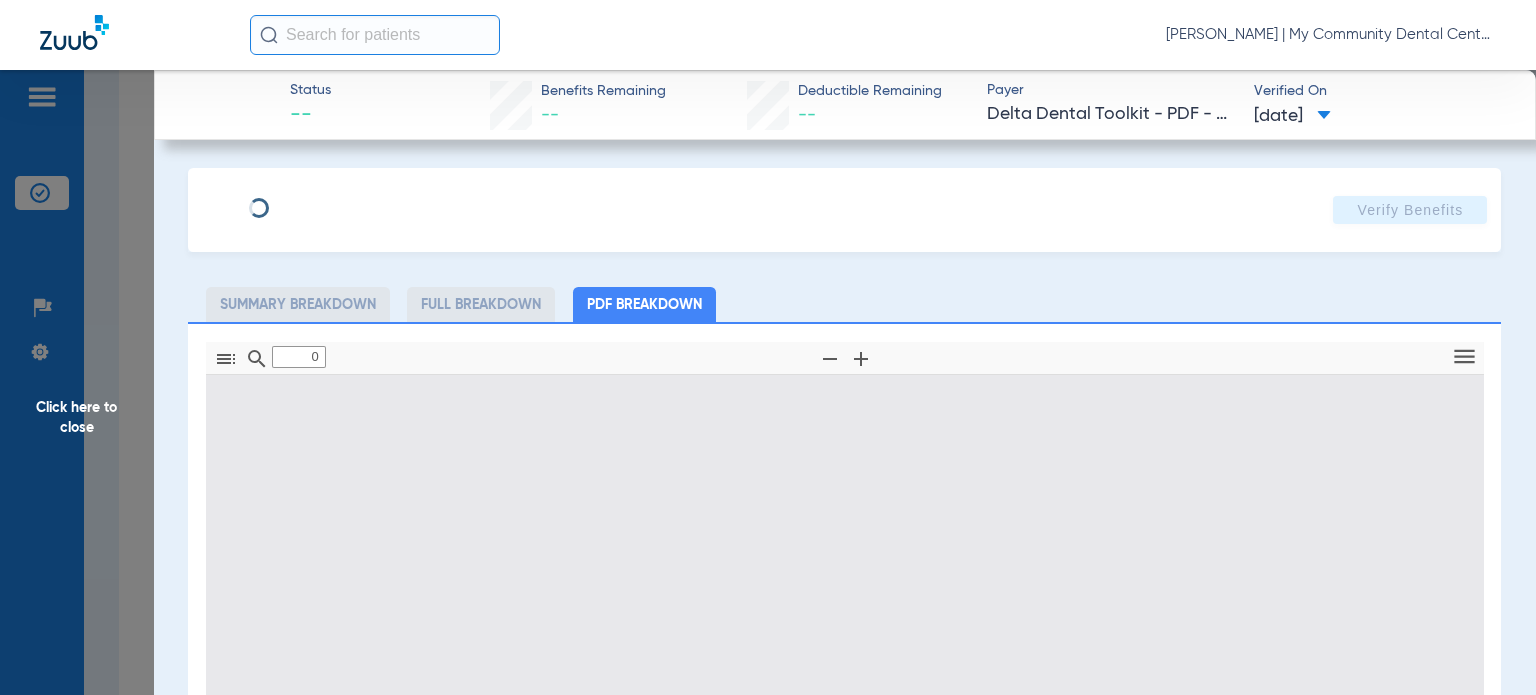 type on "1" 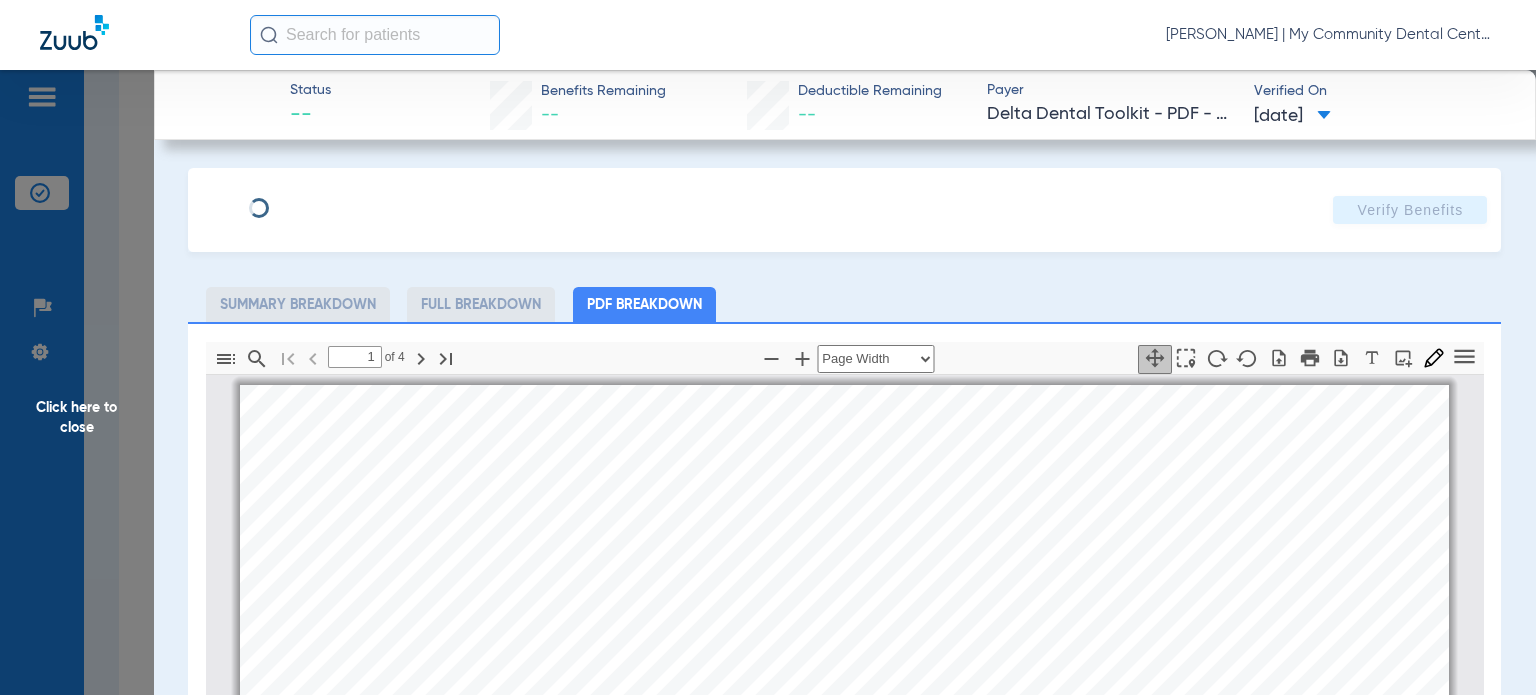 scroll, scrollTop: 10, scrollLeft: 0, axis: vertical 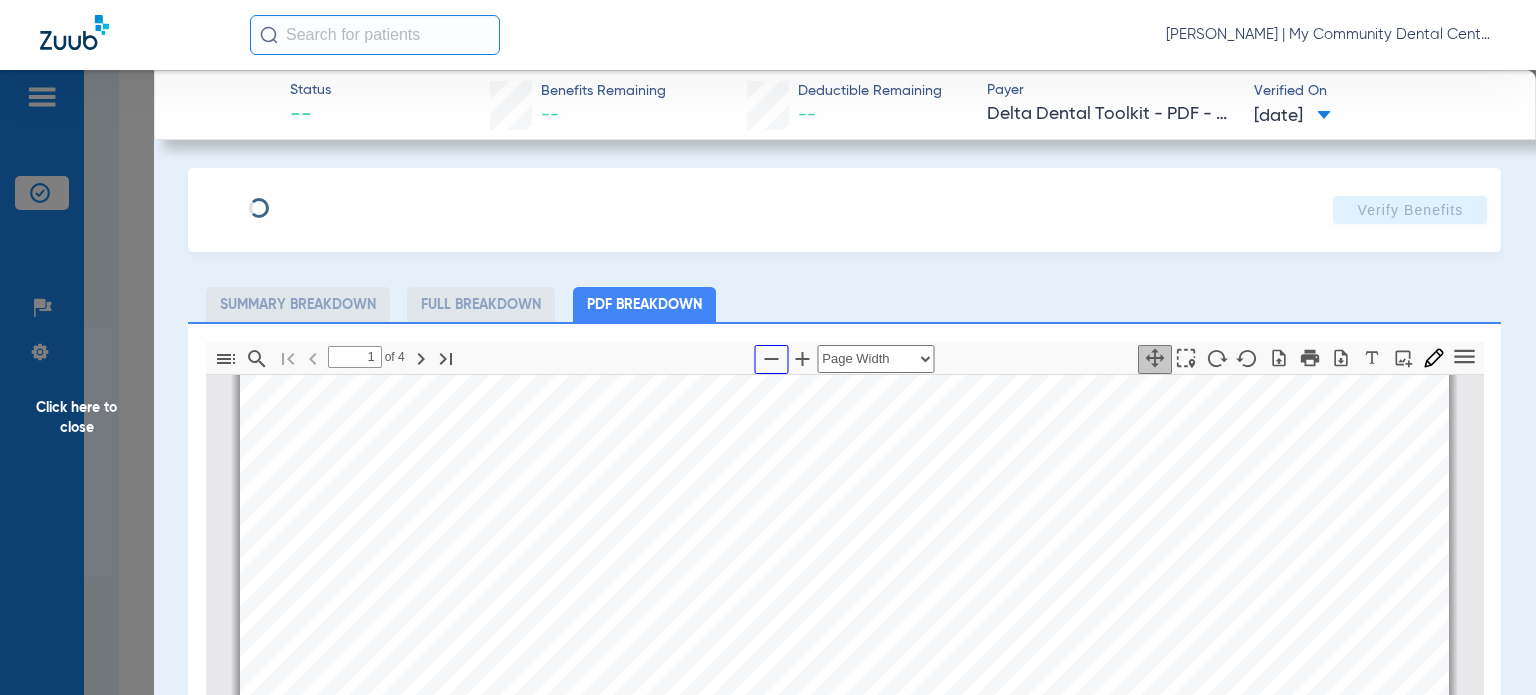 click 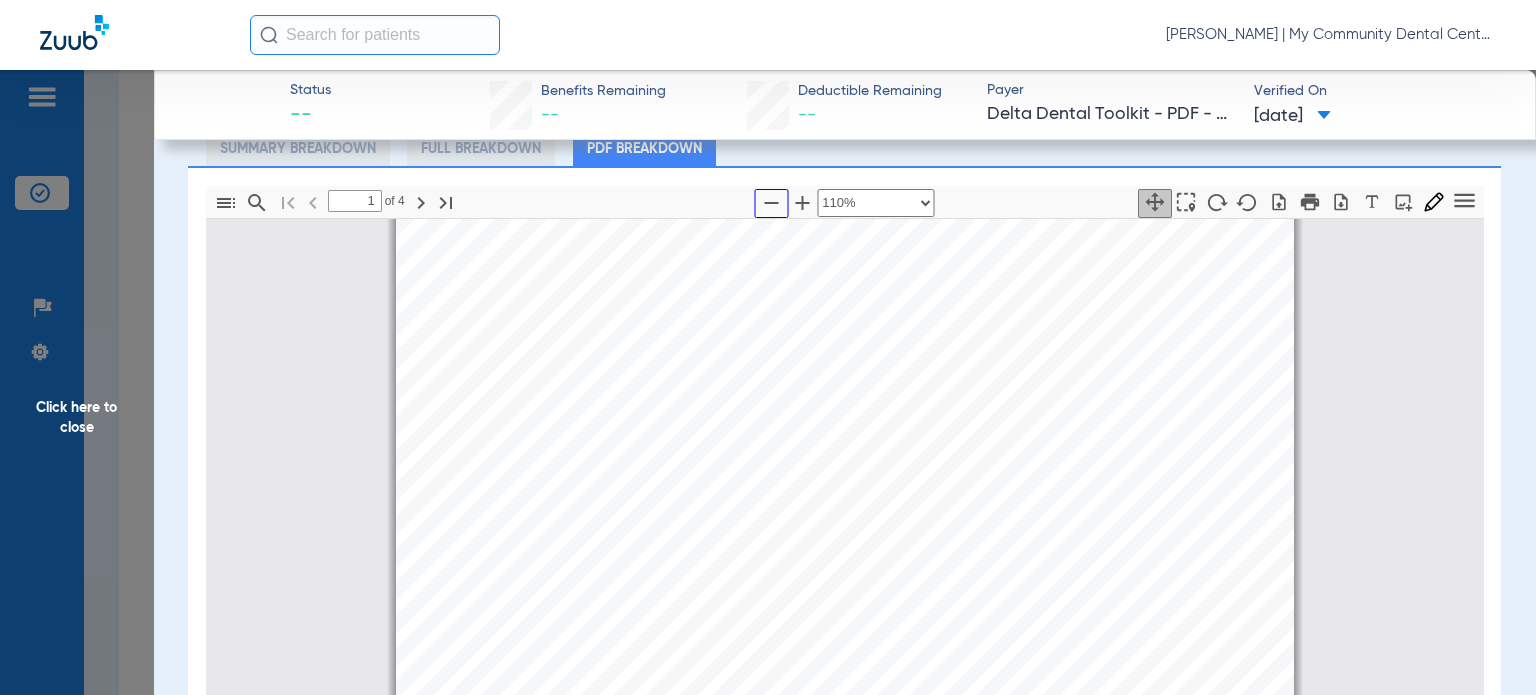 scroll, scrollTop: 200, scrollLeft: 0, axis: vertical 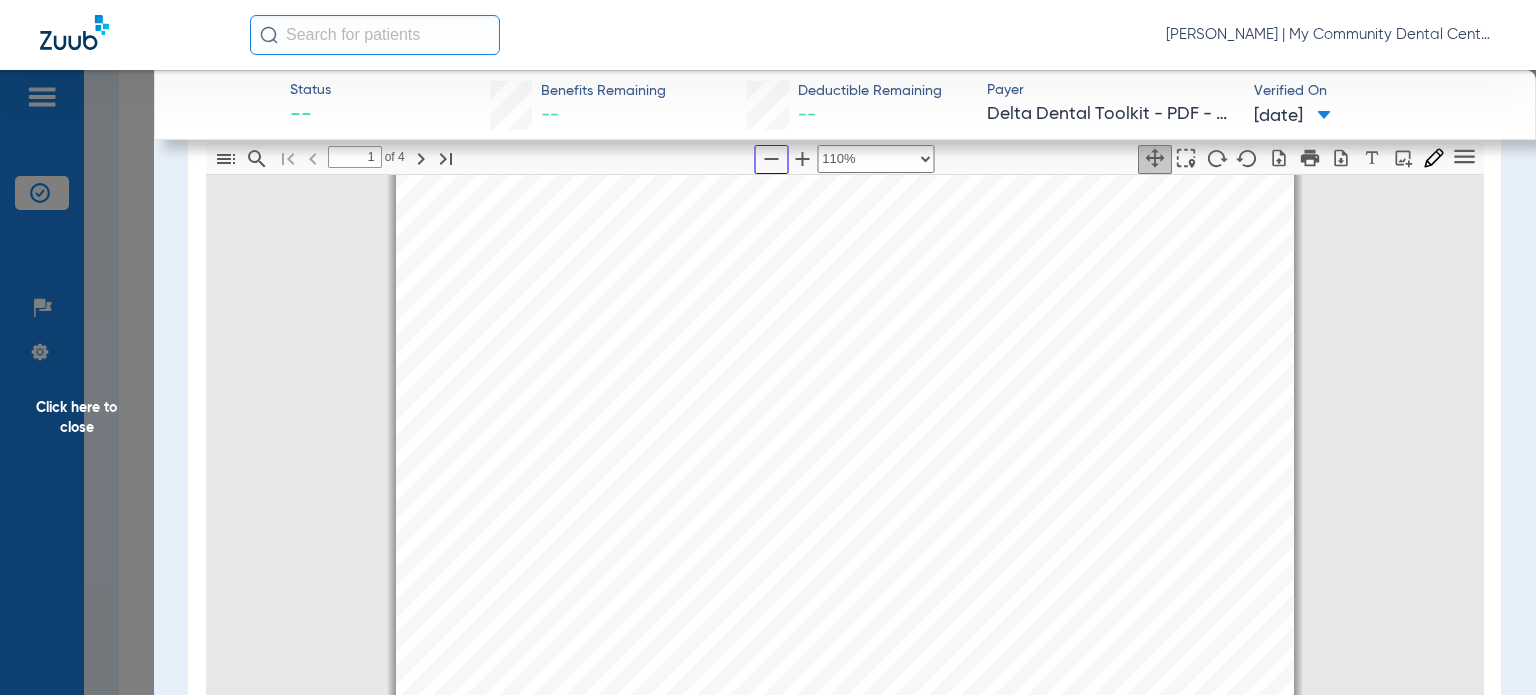 type 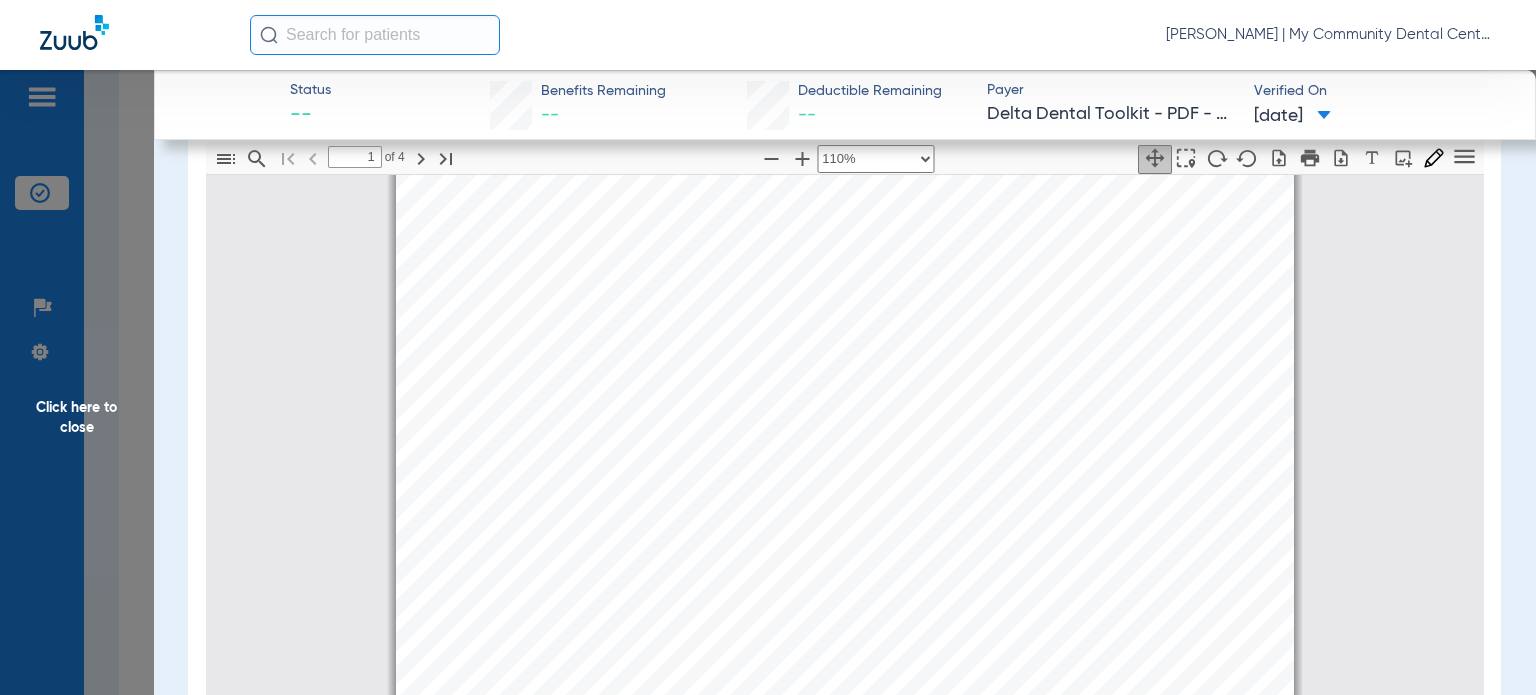click on "mbb_20250701220403_51765887_DOT   Page 1 Eligibility and Benefits are based on information available on [DATE] . This is an overview of benefits that should be reviewed in its entirety, and not a guarantee of payment. Refer to the patient's summary plan description (SPD) for detailed benefits, limitations, and exclusions. Estimated patient out of pocket expenses can be determined by the submission of a pre-treatment estimate. DDPMI Eligibility Member Name:   [PERSON_NAME] Patient Name:   [PERSON_NAME] Relationship:   Subscriber Client Name:   [PERSON_NAME], Inc. Client Number:   5695-0003 Product:   Delta Dental PPO (Point-of-Service) Currently Eligible:   Yes as of [DATE] Claims Mailing Address Delta Dental P.O. Box [STREET_ADDRESS] Payer ID   DDPMI, DDPIN, DDPOH Contact your clearing house if you have any issues with these payer IDs Client Information:   The Employer has selected the following benefit plan. Eligibility is not a guarantee of coverage as actual benefit payments are" at bounding box center [845, 2115] 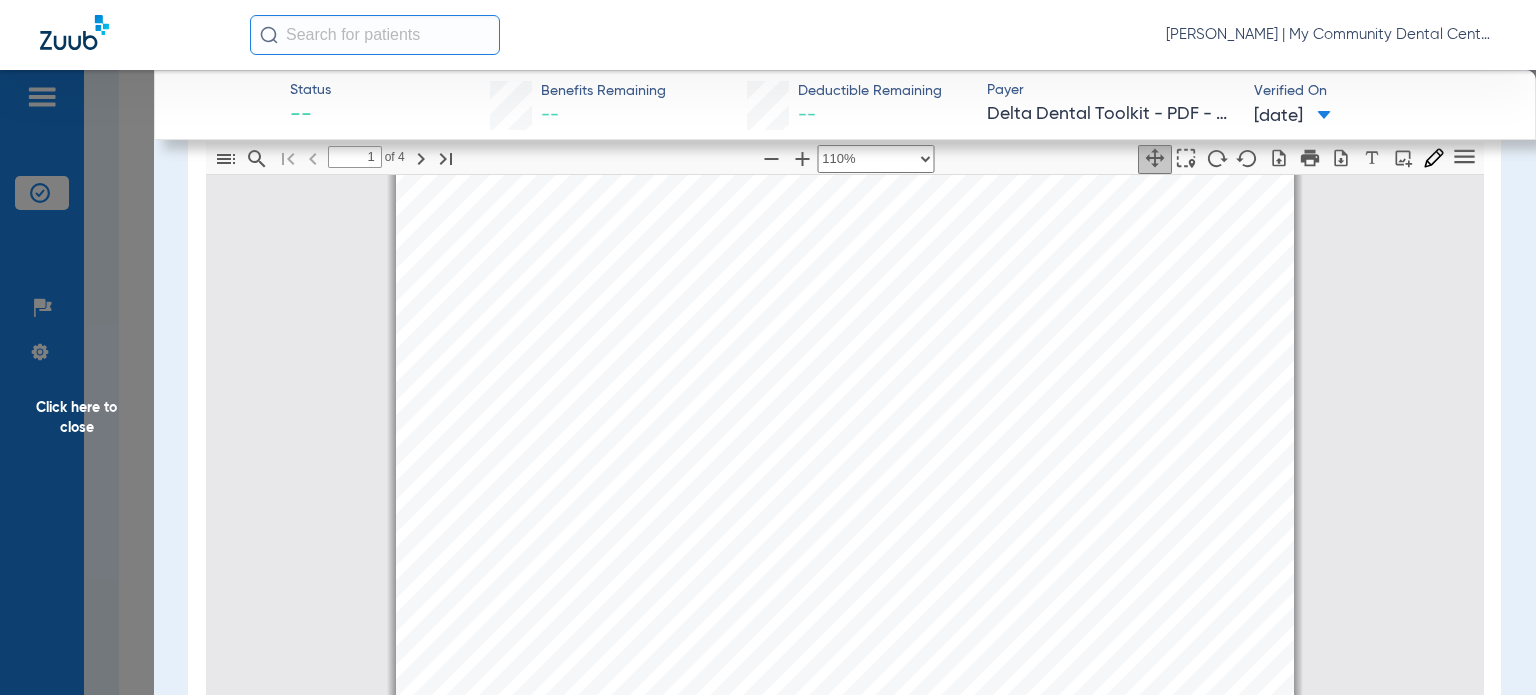 scroll, scrollTop: 500, scrollLeft: 0, axis: vertical 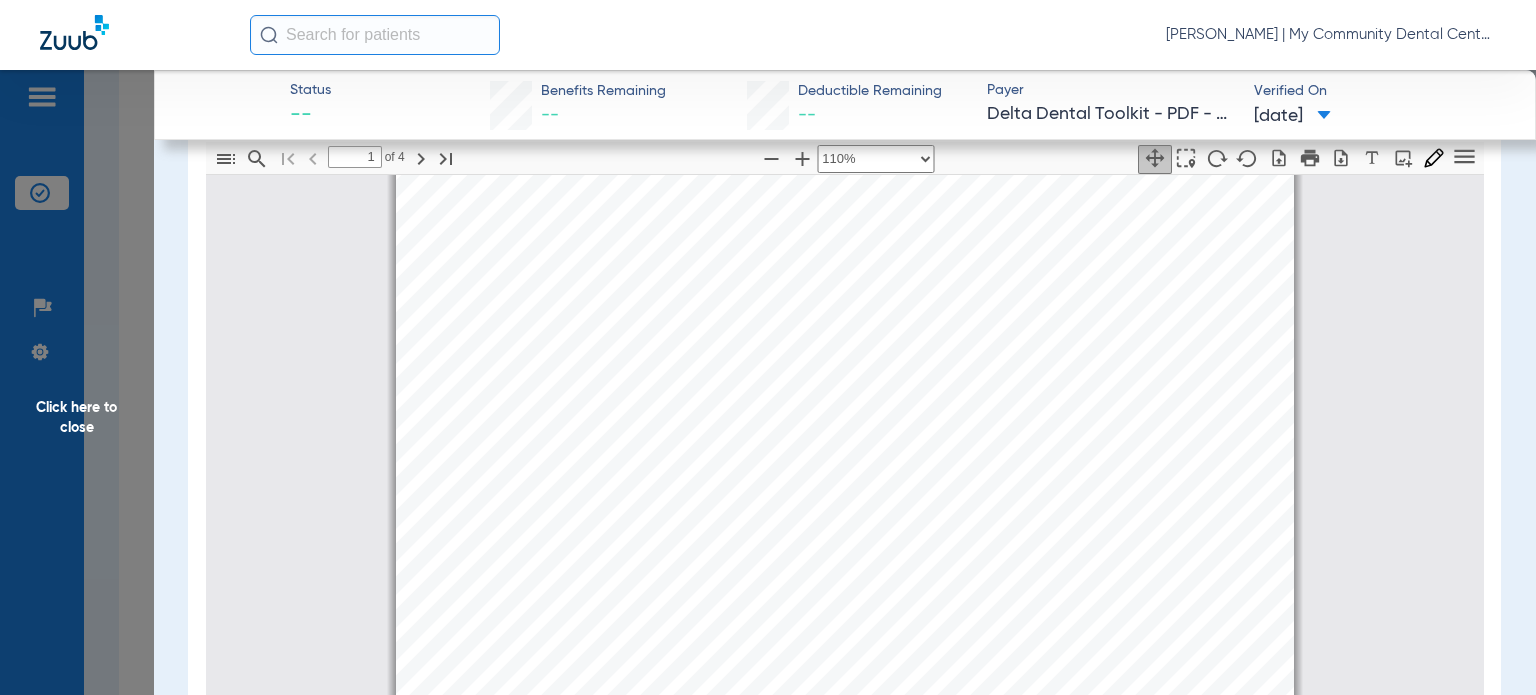 click on "Click here to close" 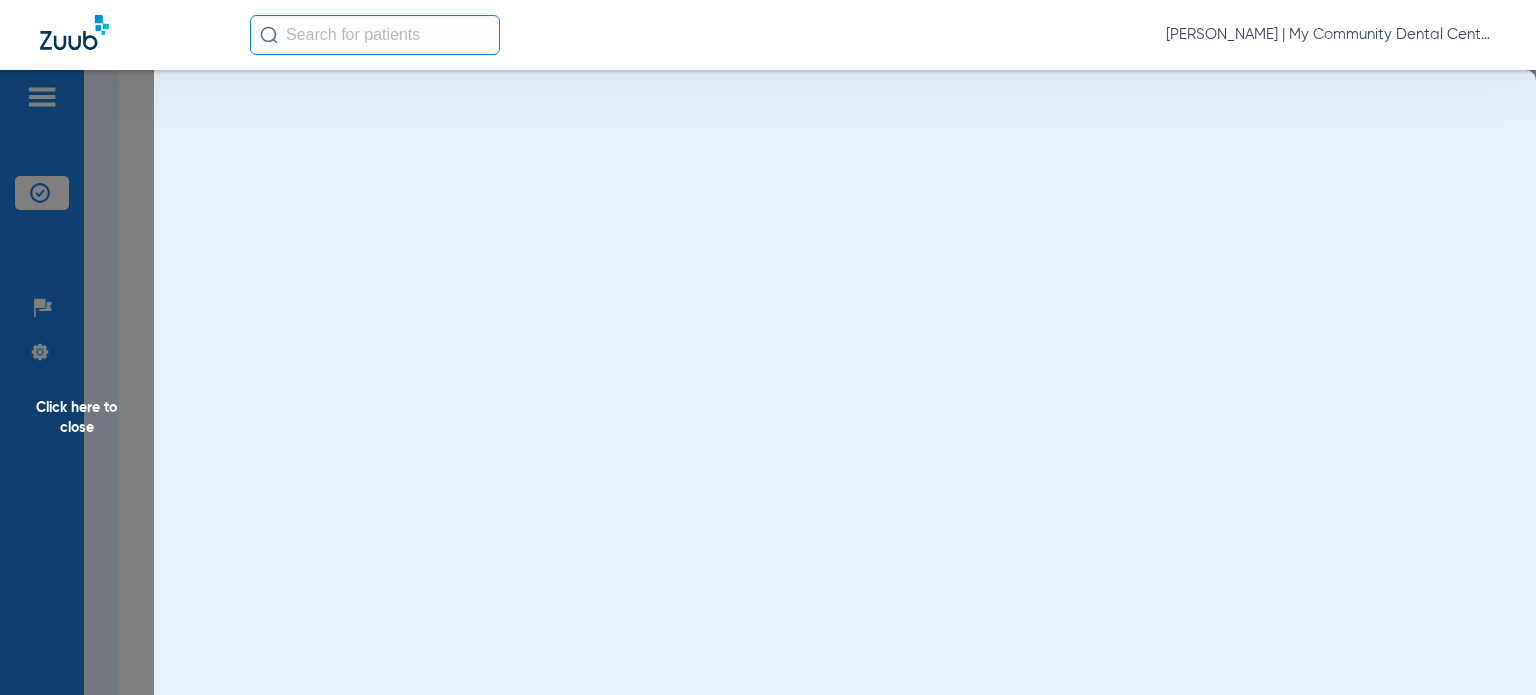 scroll, scrollTop: 0, scrollLeft: 0, axis: both 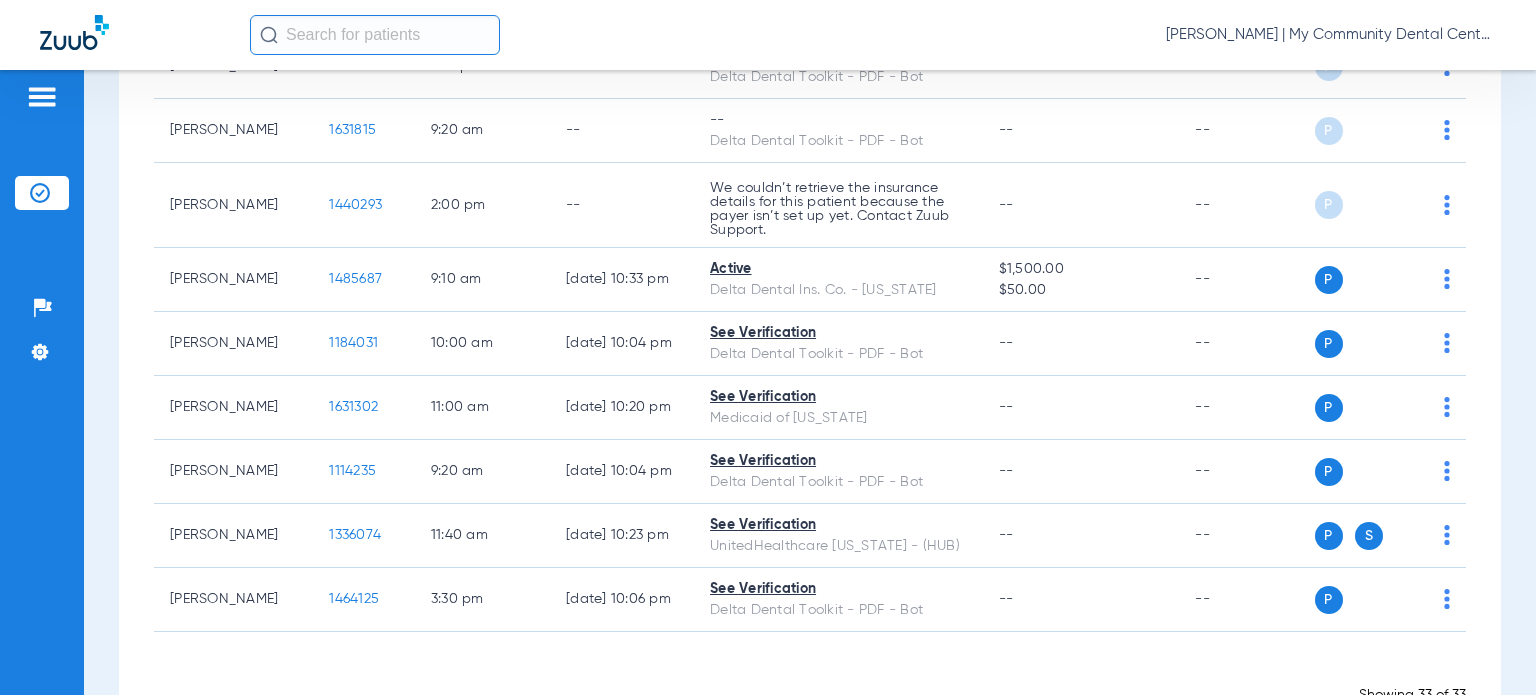 click on "[PERSON_NAME] | My Community Dental Centers" 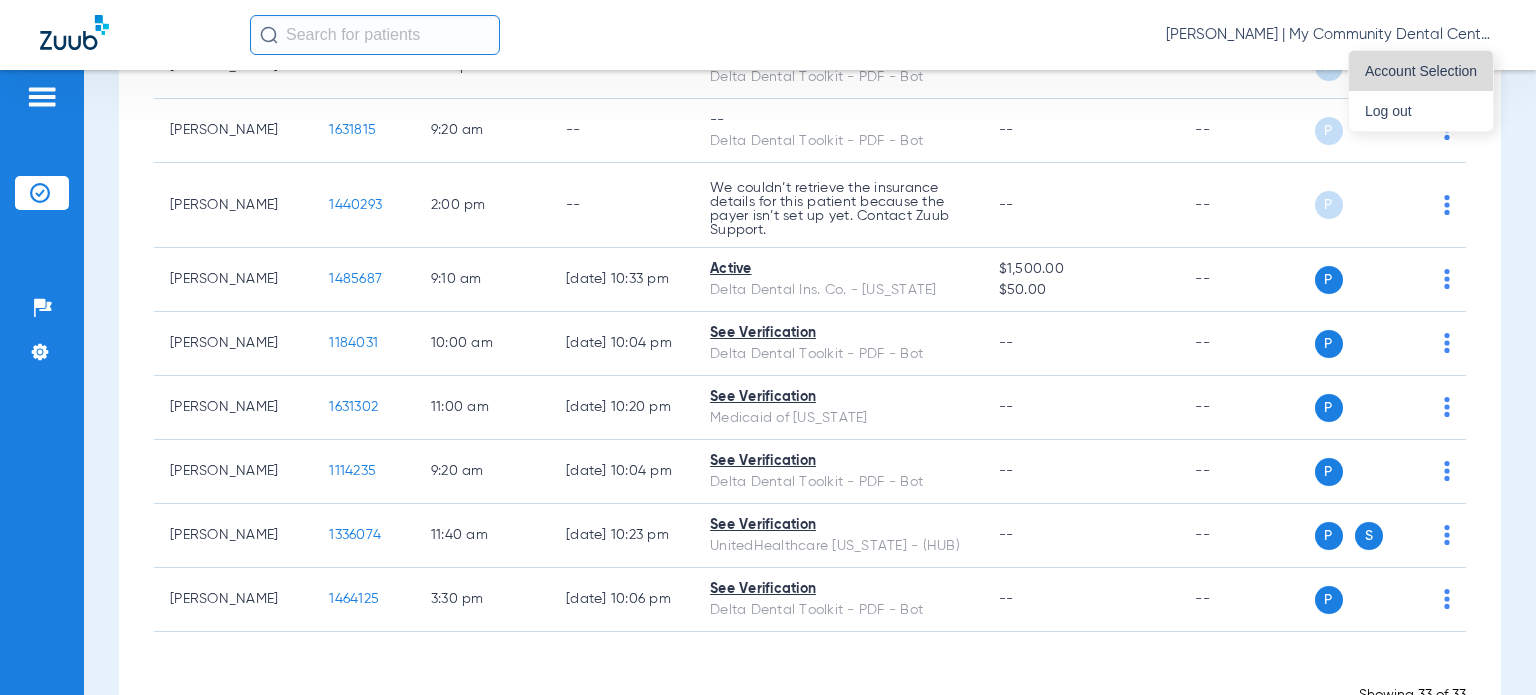click on "Account Selection" at bounding box center (1421, 71) 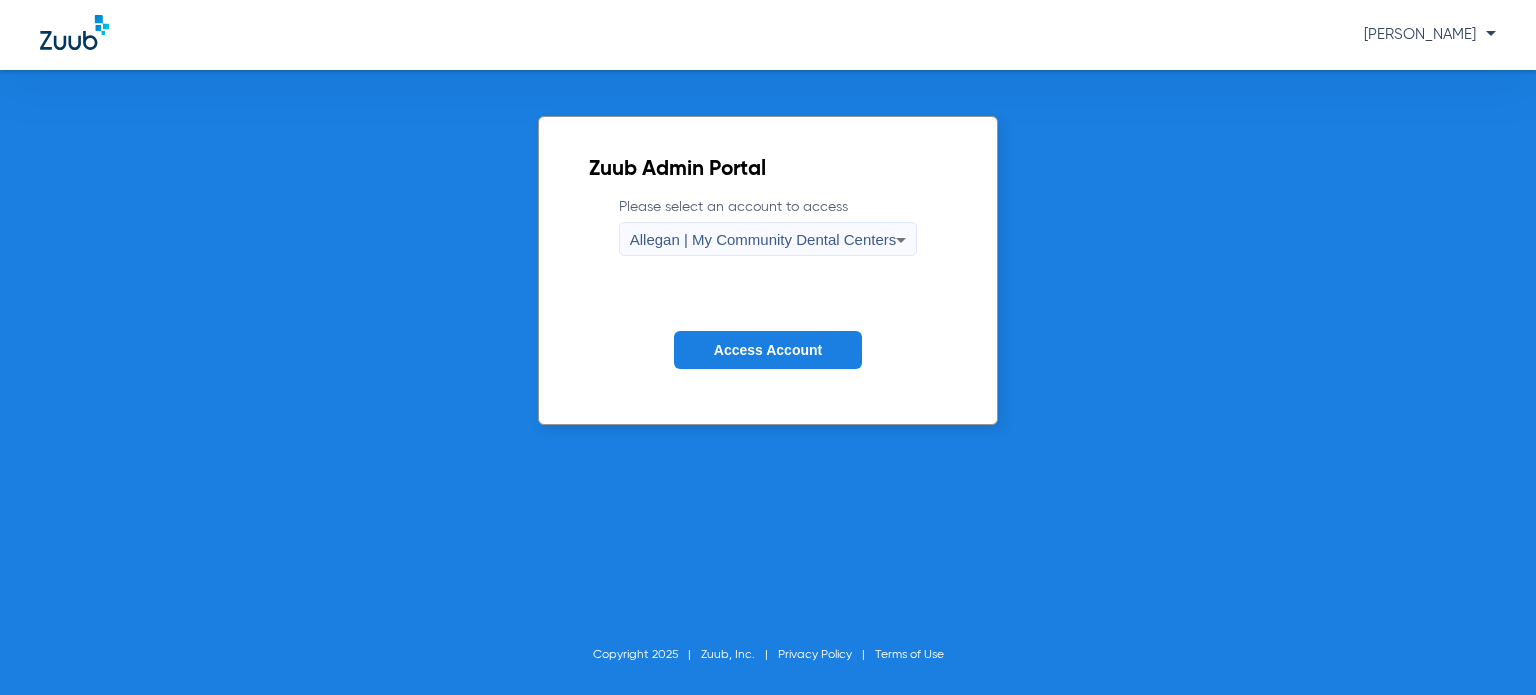 click on "Allegan | My Community Dental Centers" at bounding box center (763, 239) 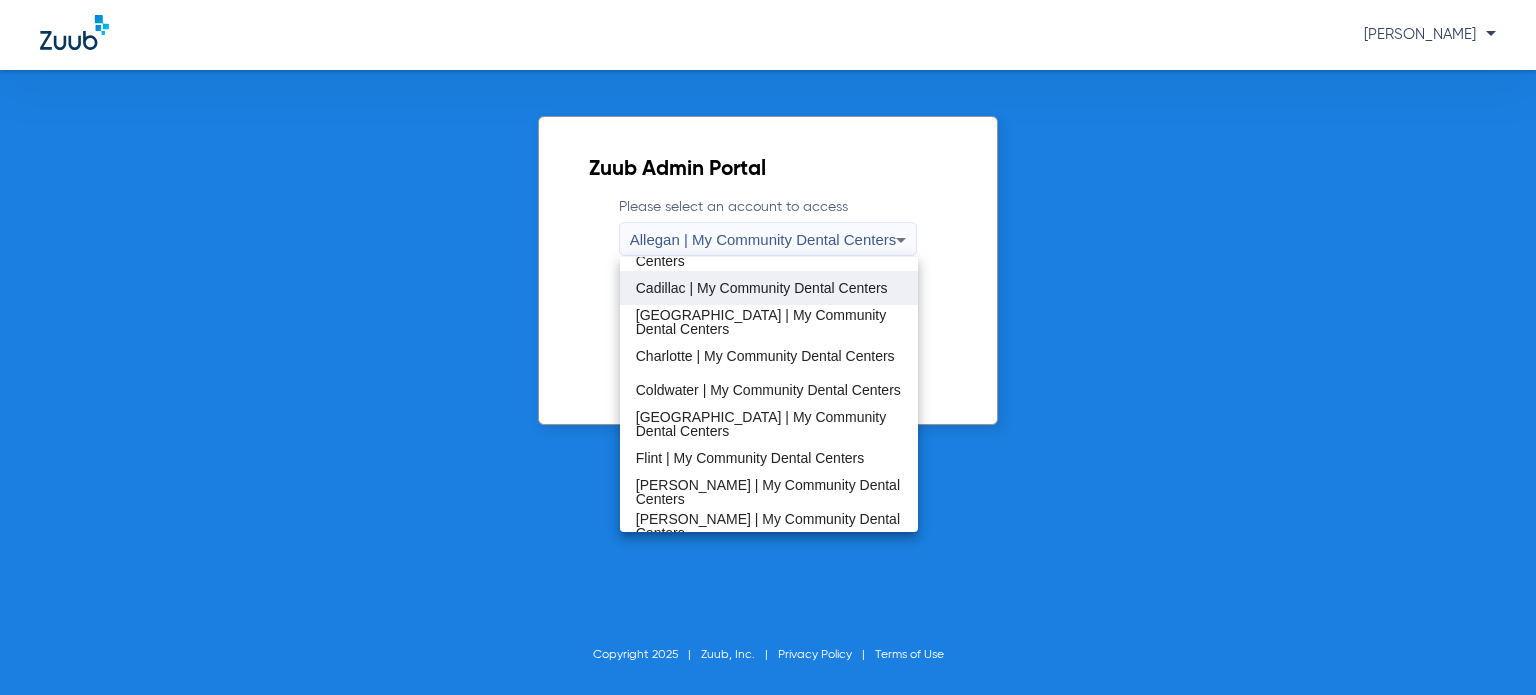 scroll, scrollTop: 200, scrollLeft: 0, axis: vertical 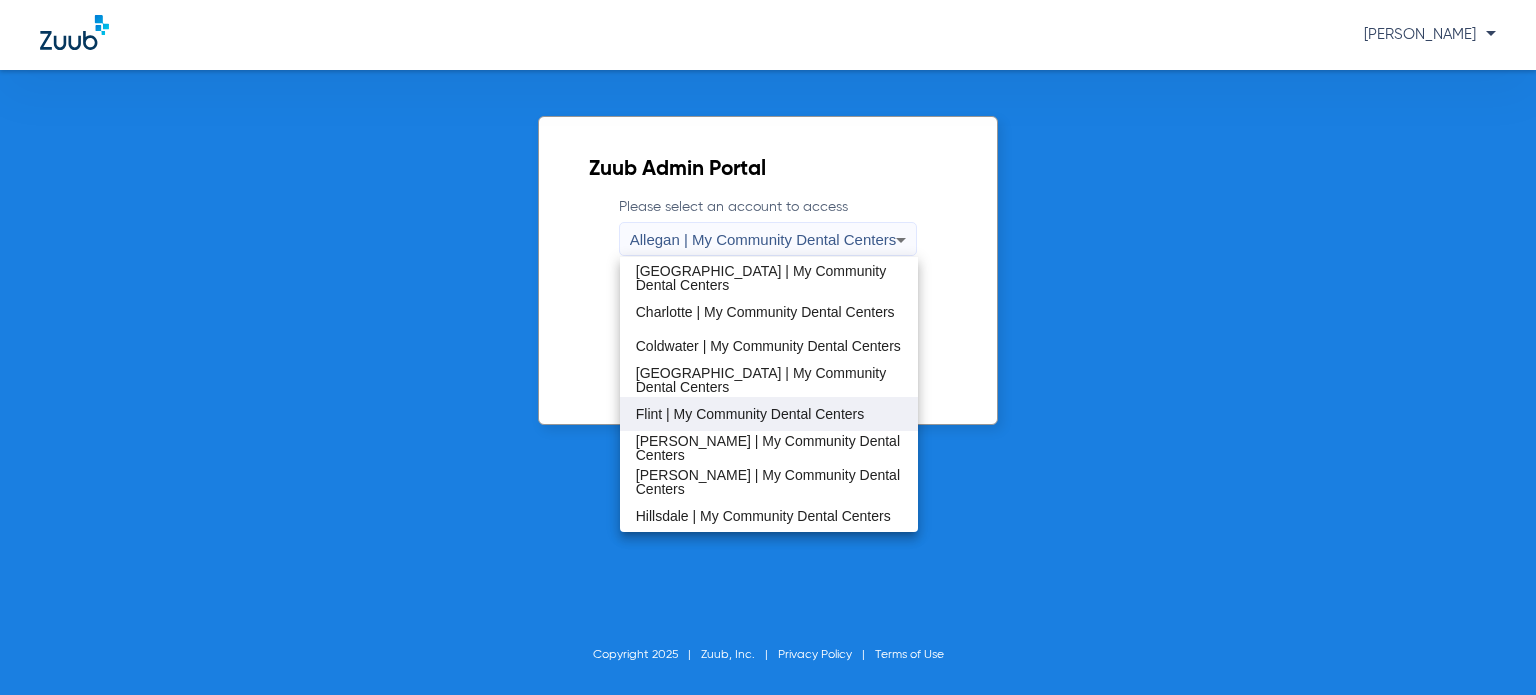 click on "Flint | My Community Dental Centers" at bounding box center (750, 414) 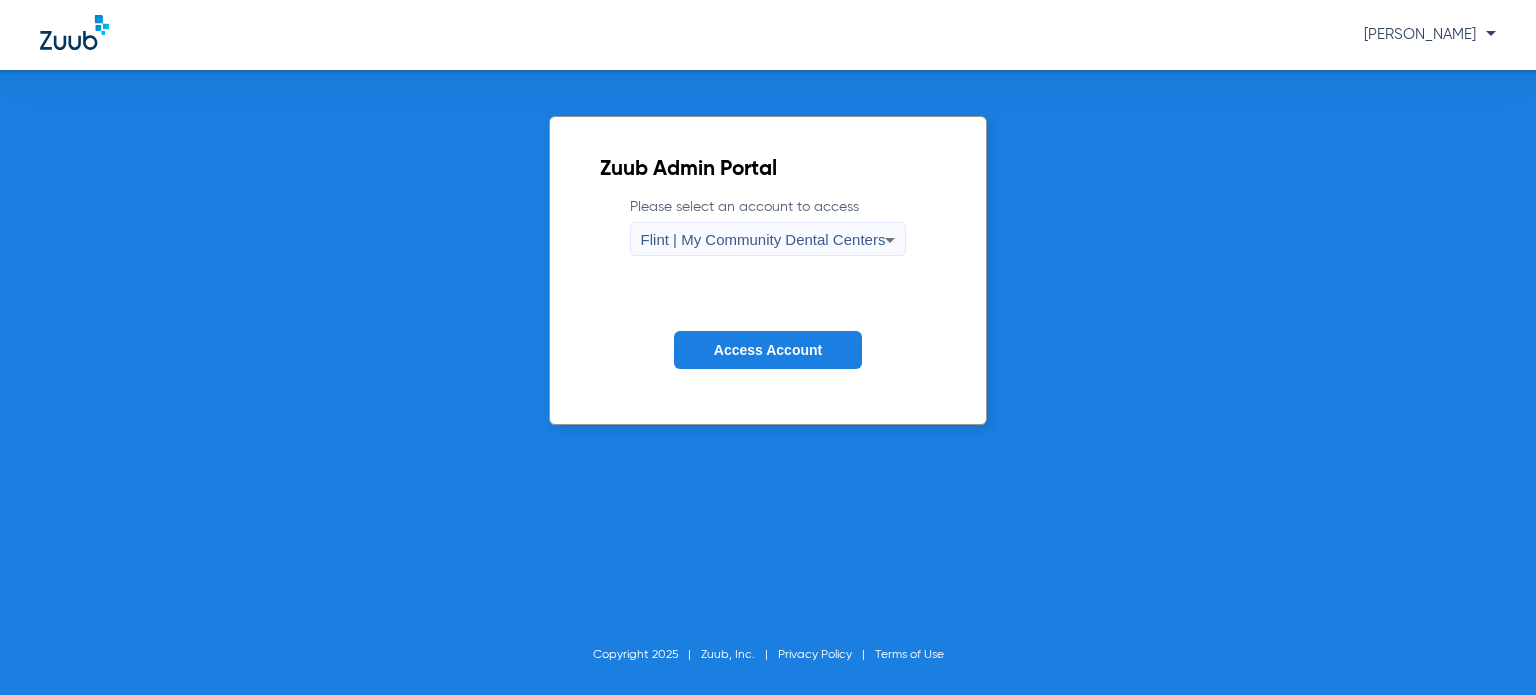 click on "Access Account" 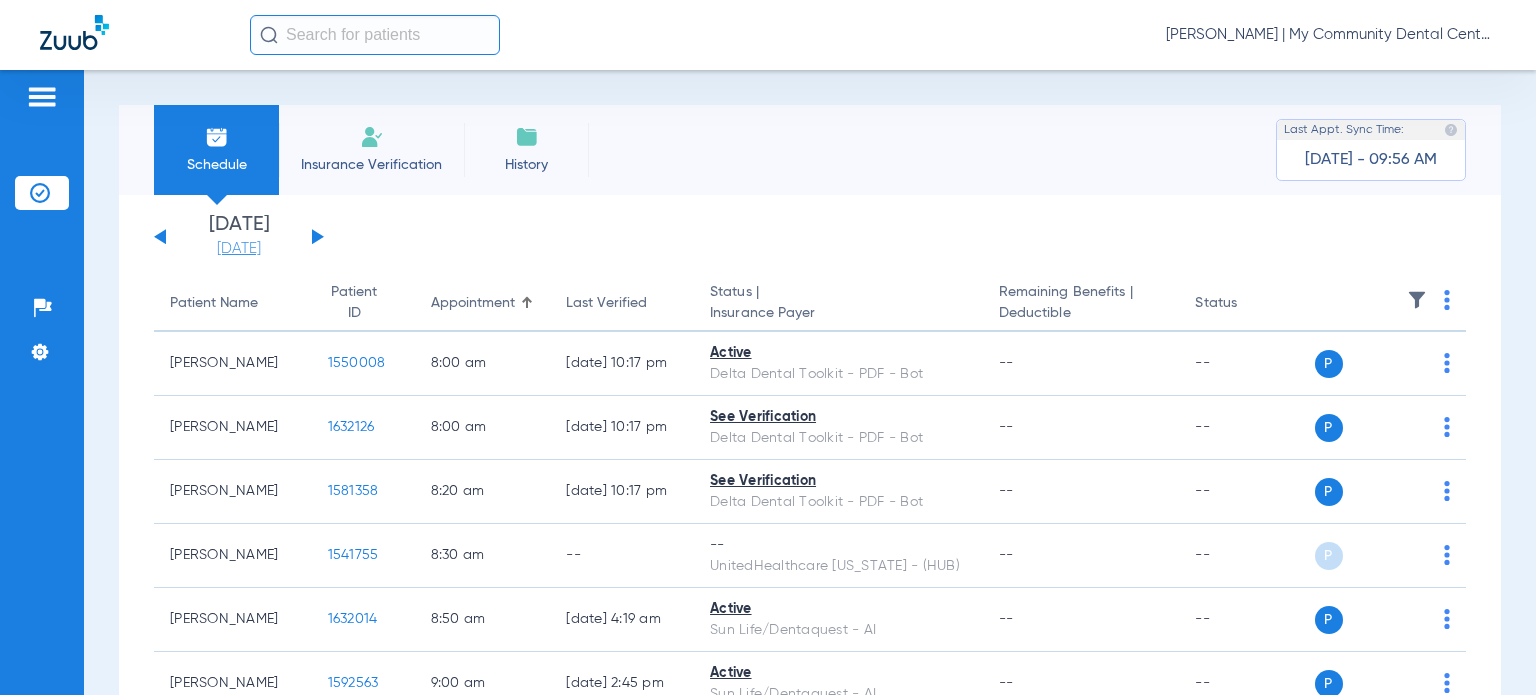 click on "[DATE]" 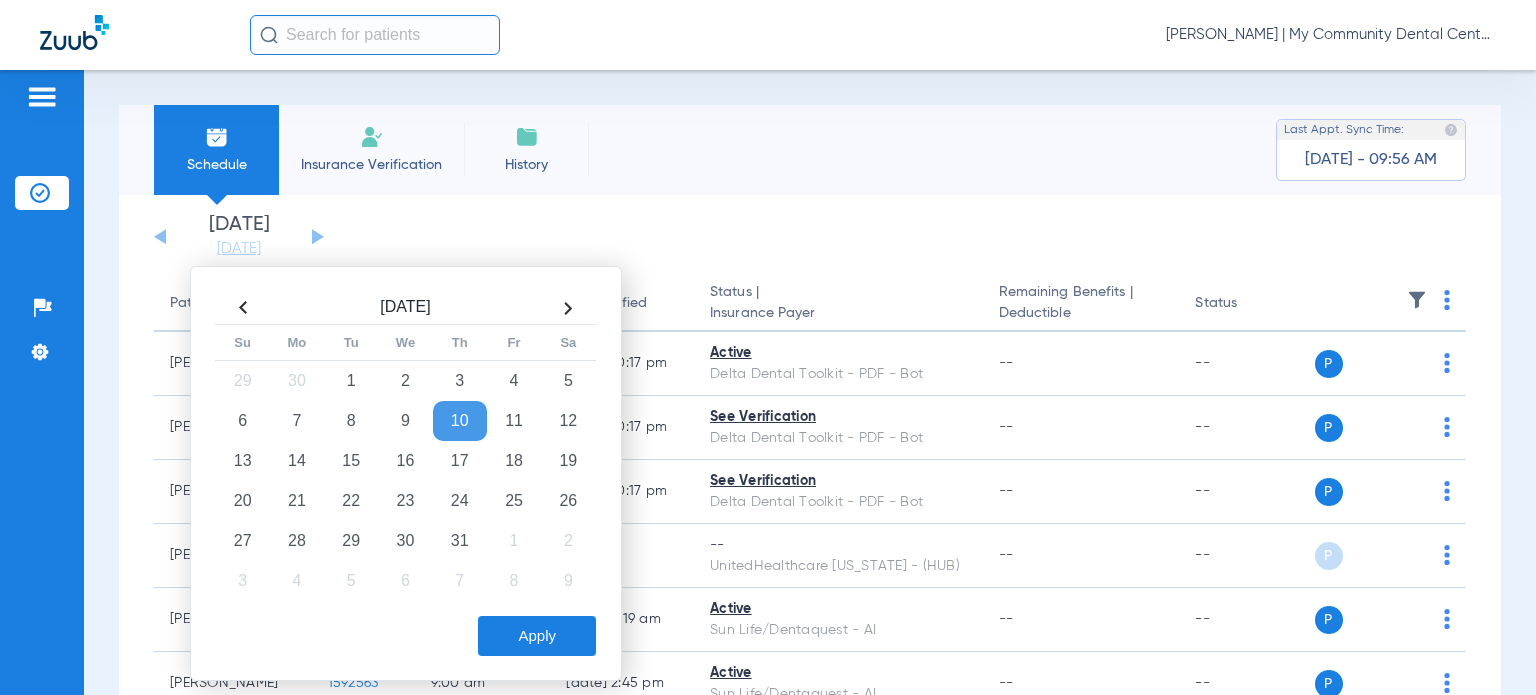 click 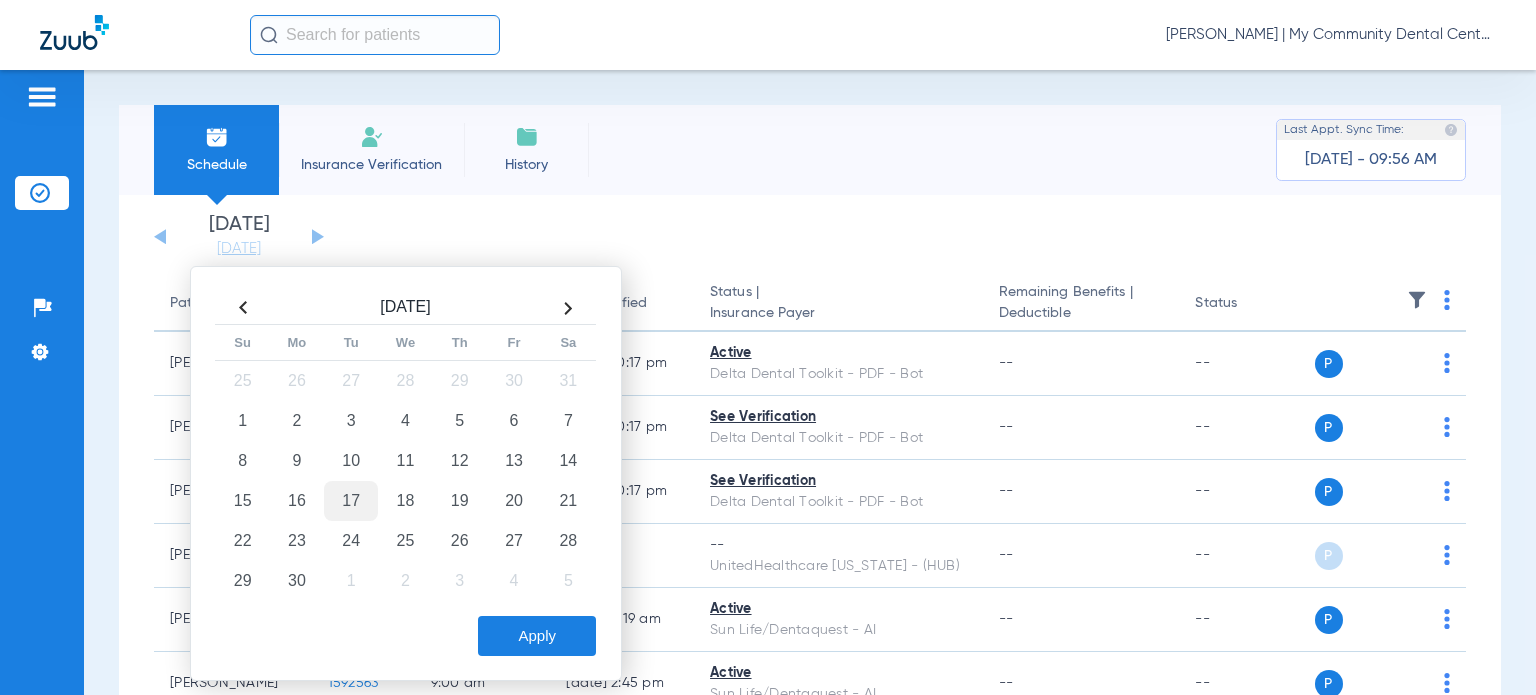 click on "17" 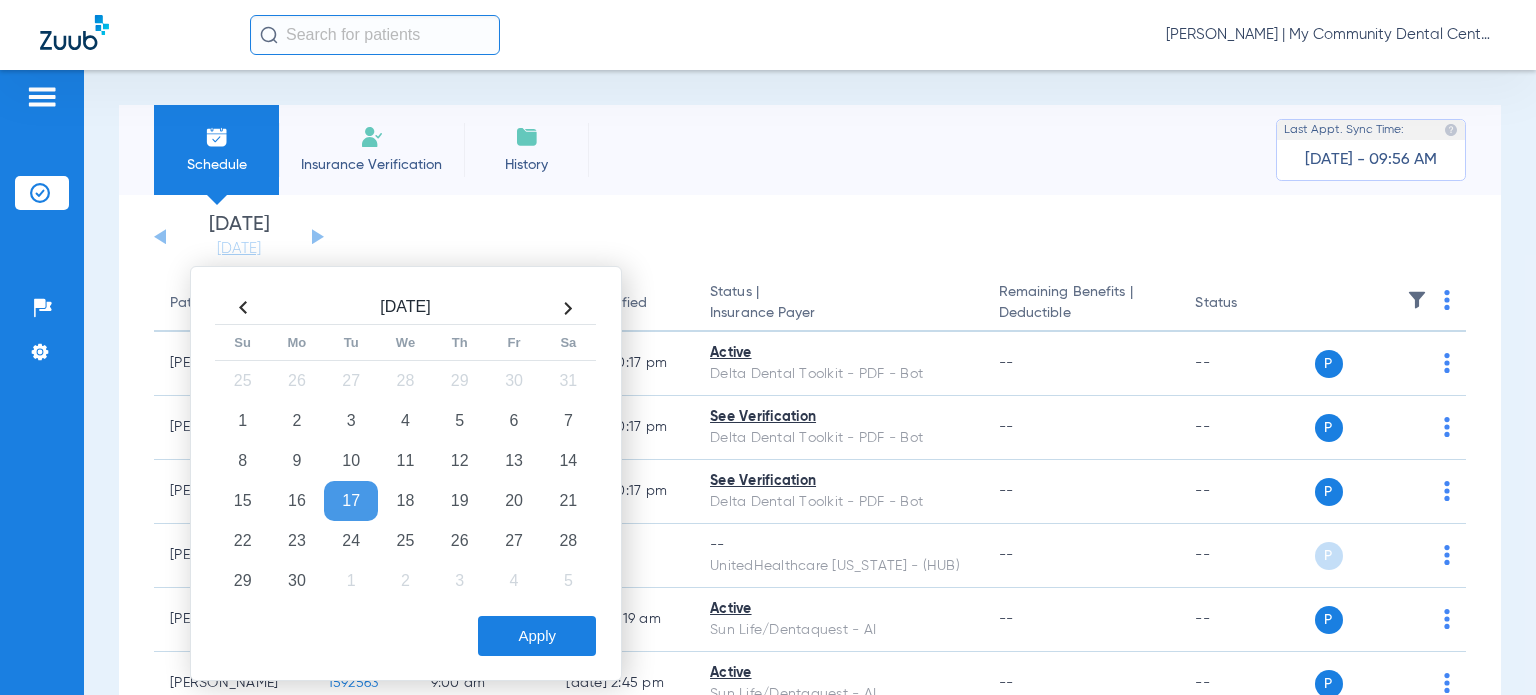 click on "Apply" 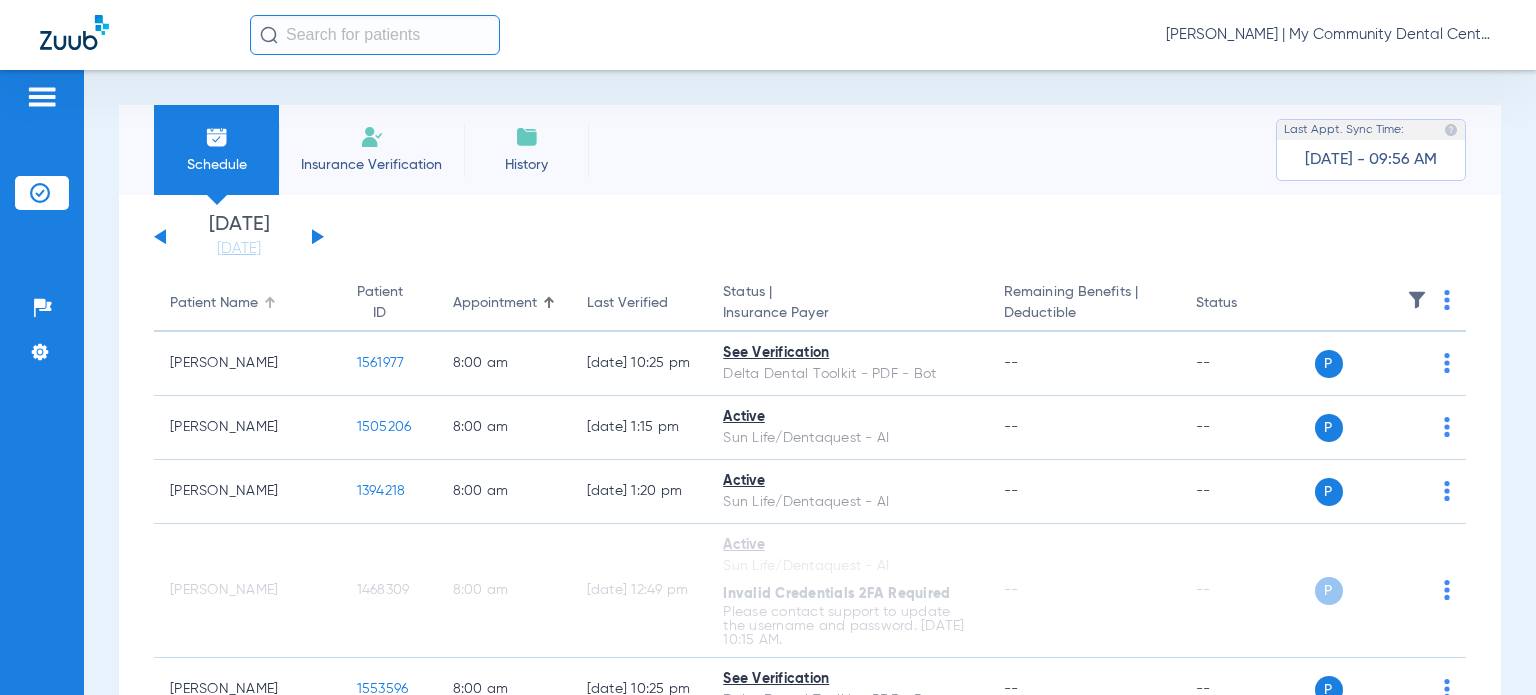 click on "Patient Name" 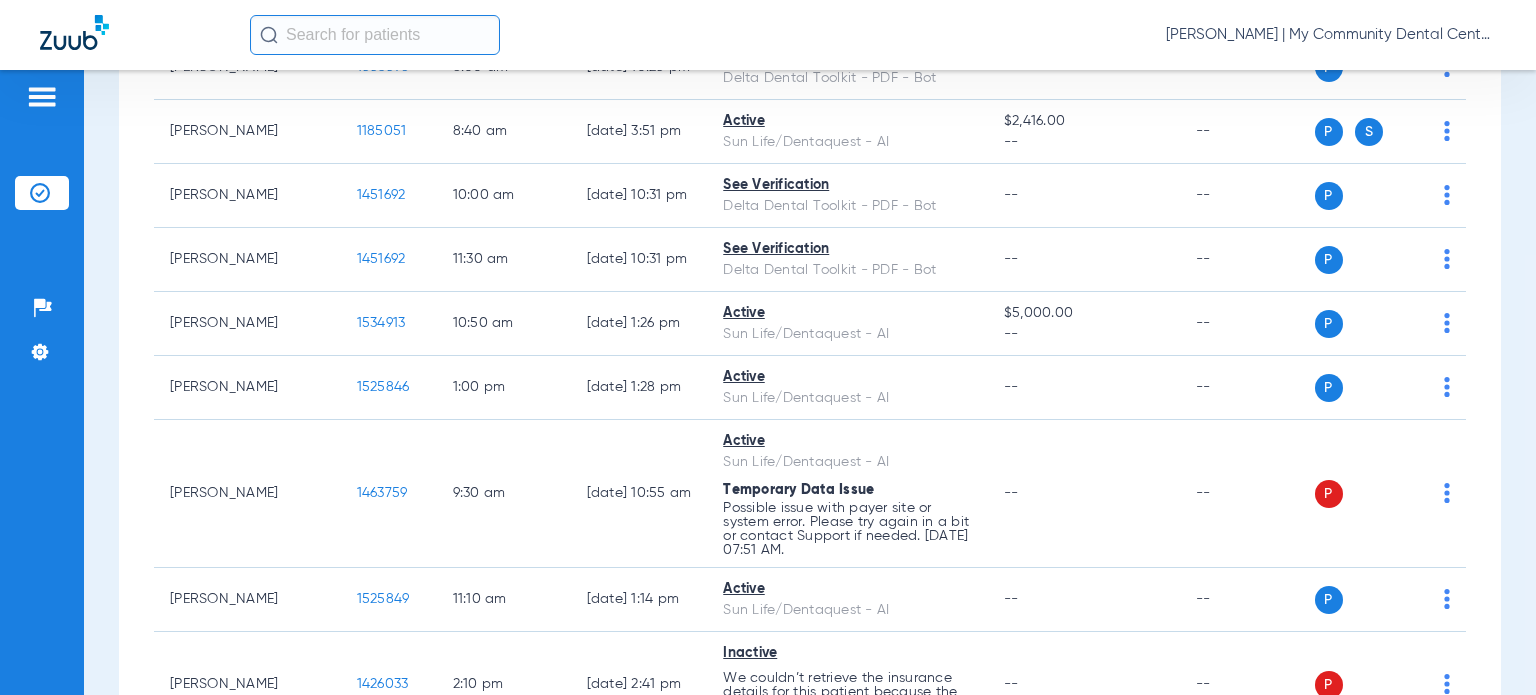 scroll, scrollTop: 900, scrollLeft: 0, axis: vertical 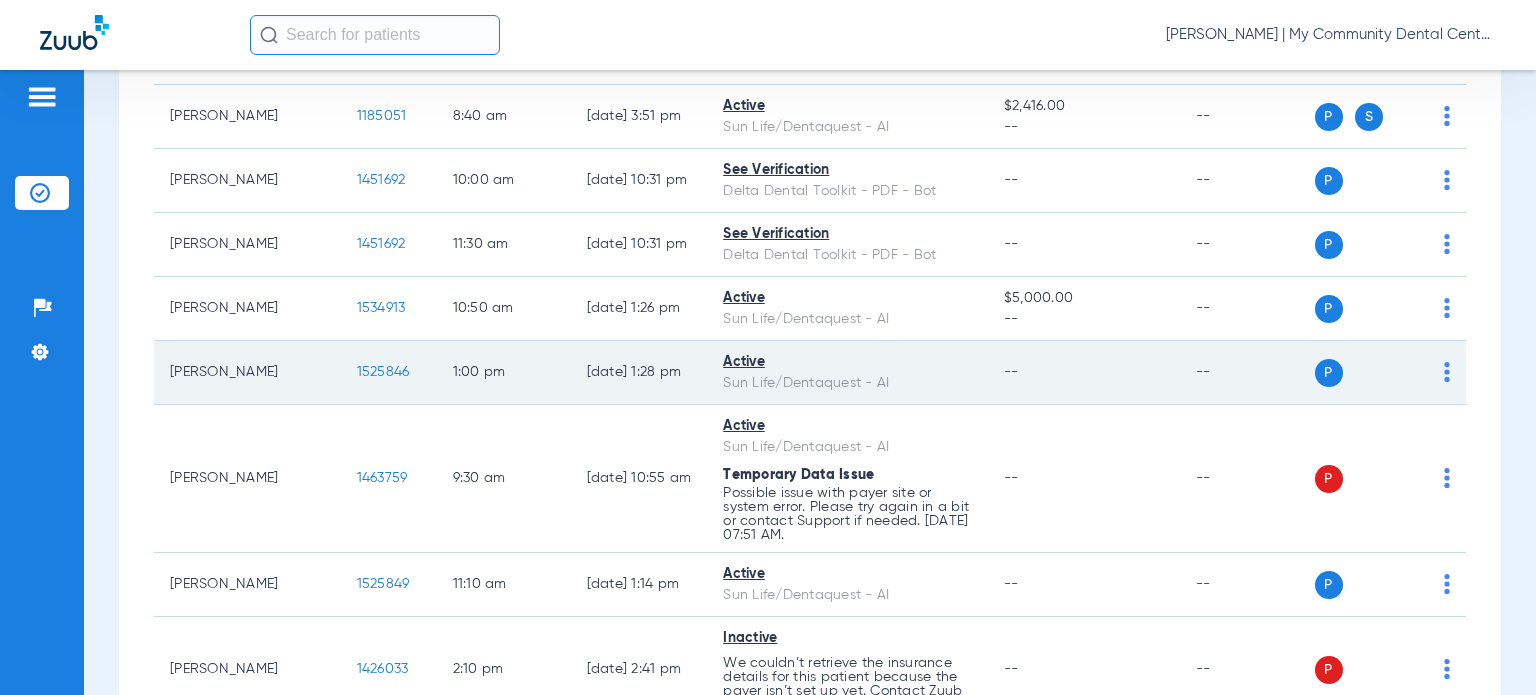 click on "1525846" 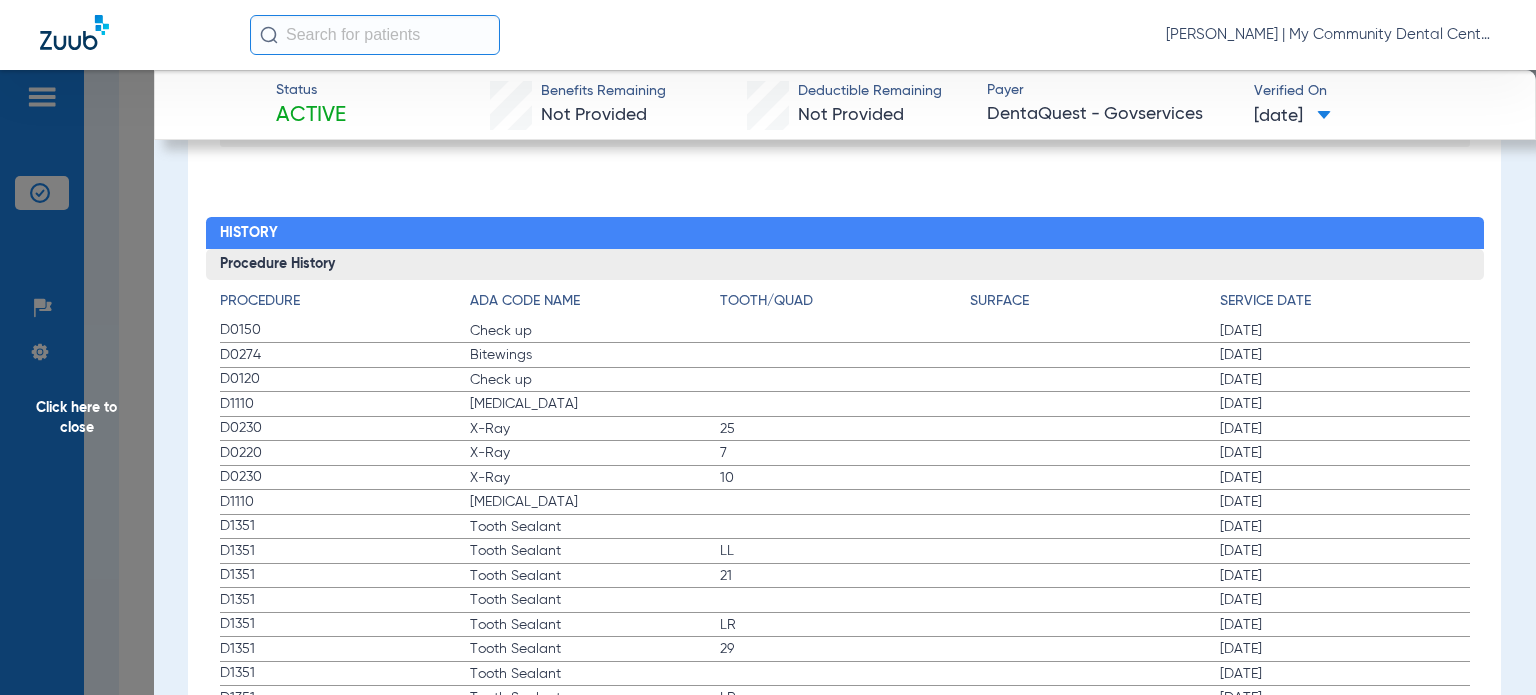 scroll, scrollTop: 2000, scrollLeft: 0, axis: vertical 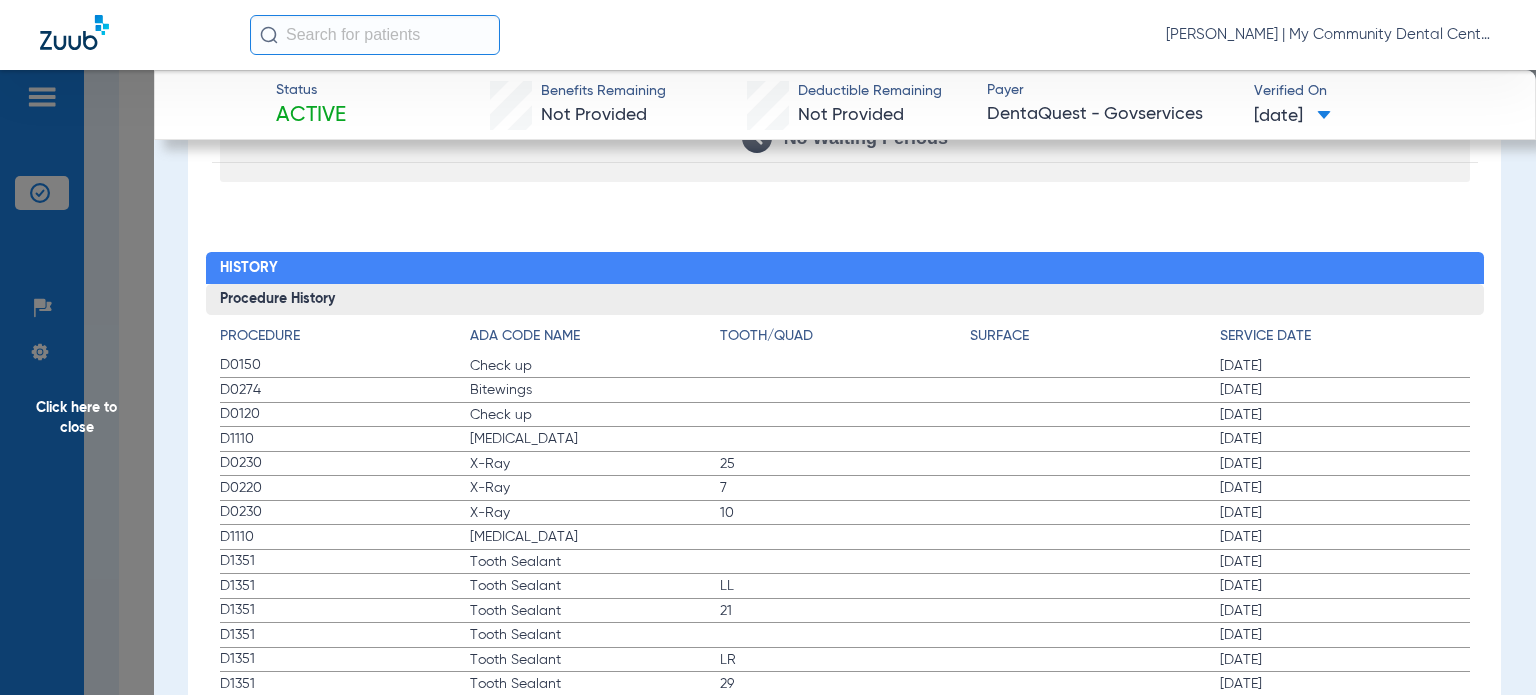 click on "[PERSON_NAME] | My Community Dental Centers" 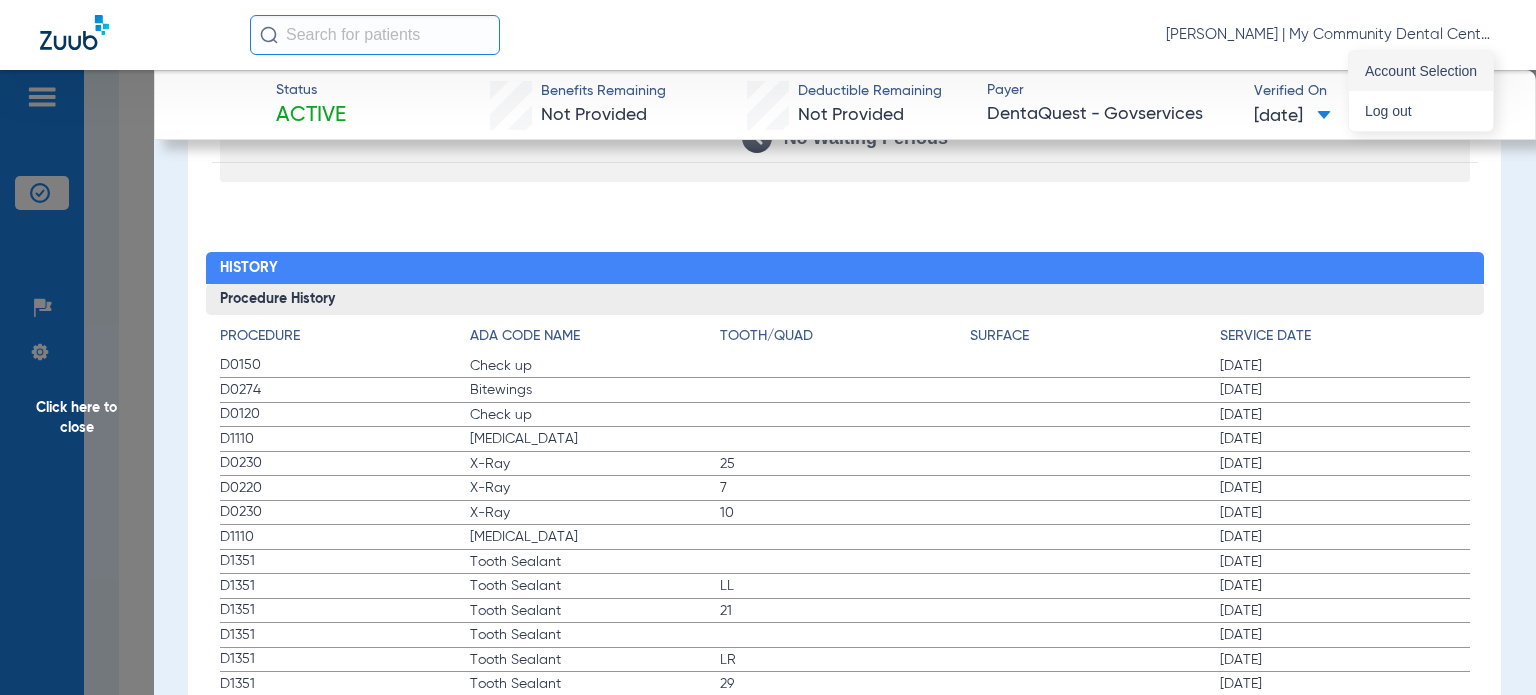 drag, startPoint x: 1375, startPoint y: 48, endPoint x: 1380, endPoint y: 69, distance: 21.587032 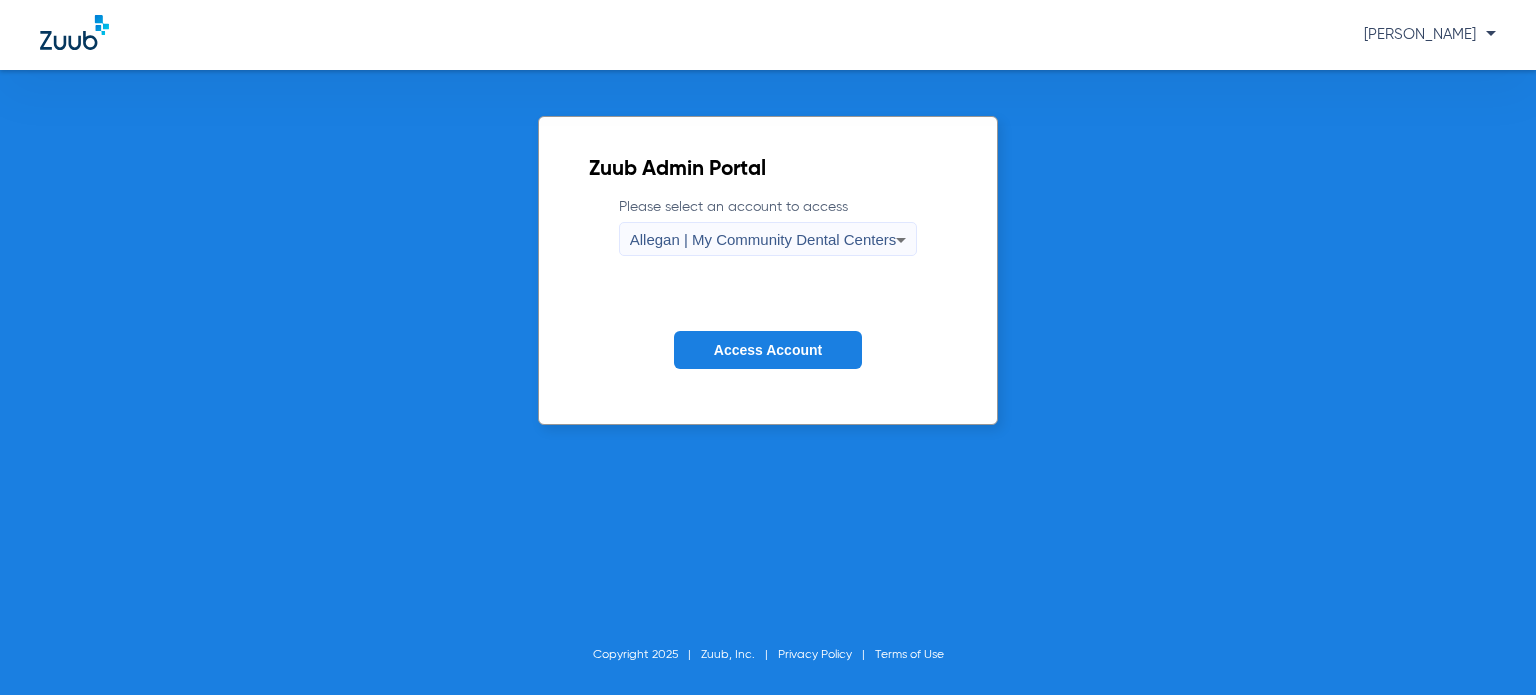 click on "Allegan | My Community Dental Centers" at bounding box center [763, 239] 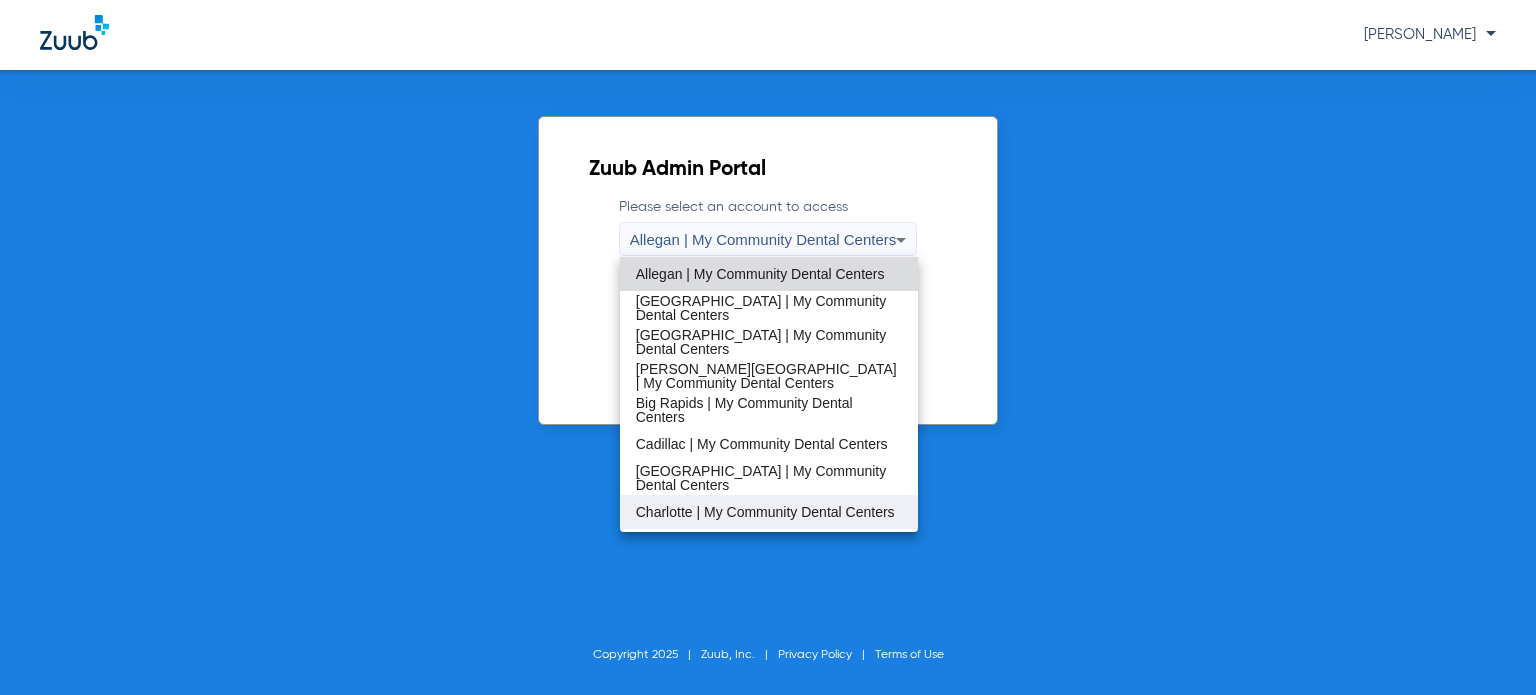 click on "Charlotte | My Community Dental Centers" at bounding box center (765, 512) 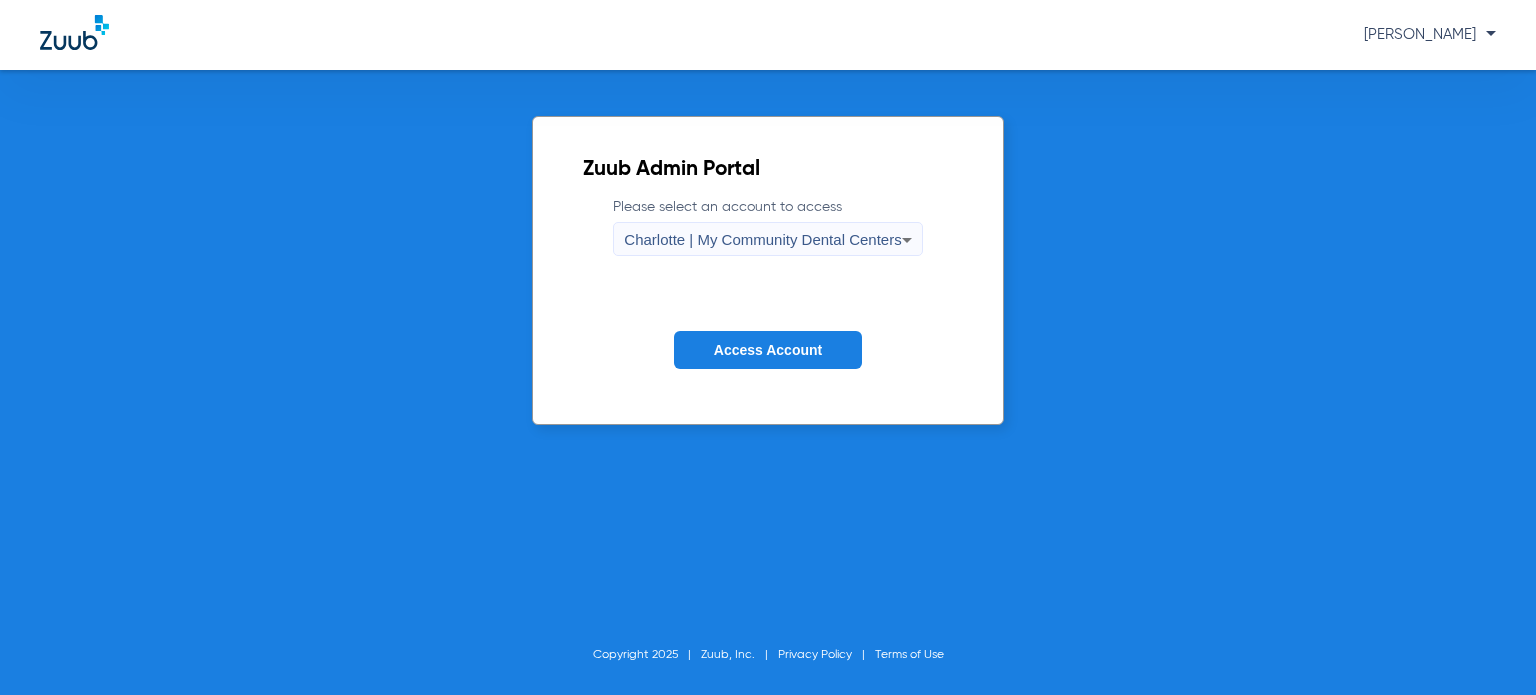 click on "Access Account" 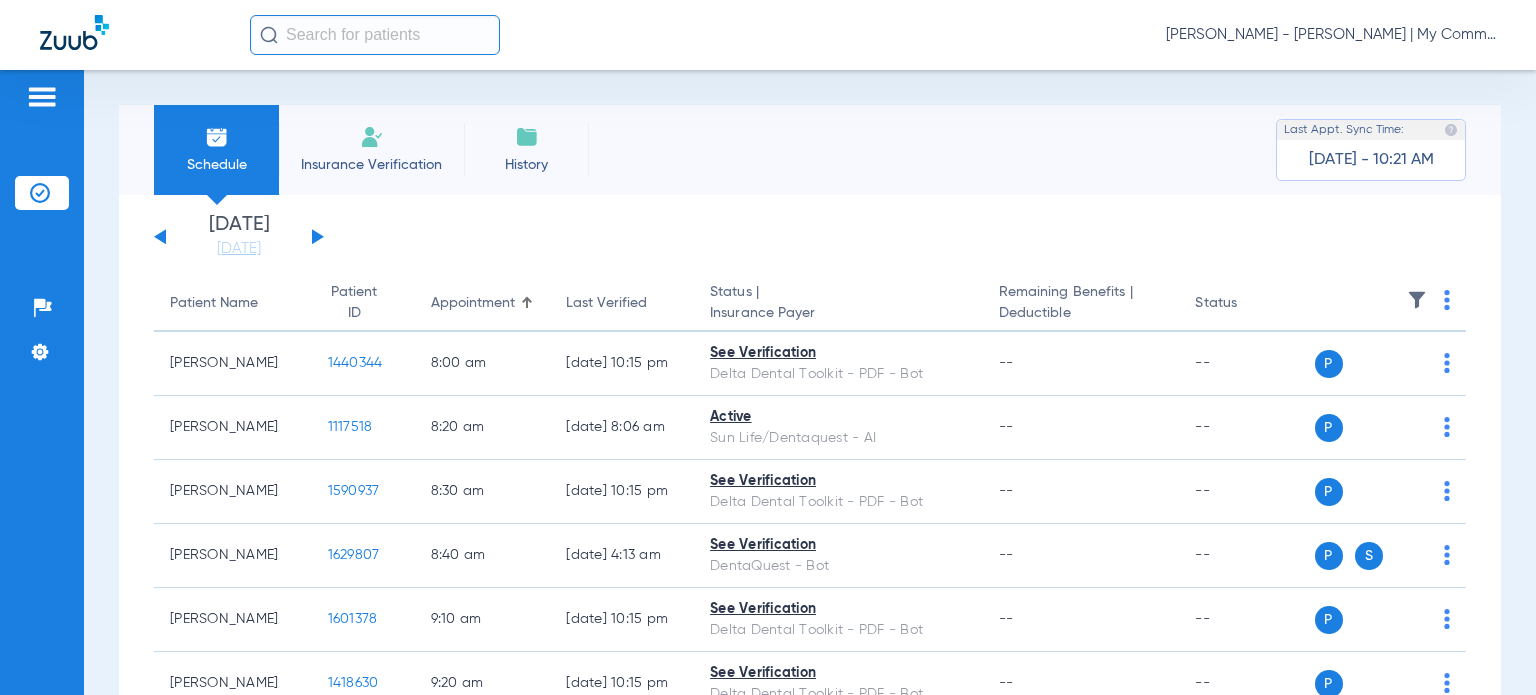 click on "[DATE]   [DATE]" 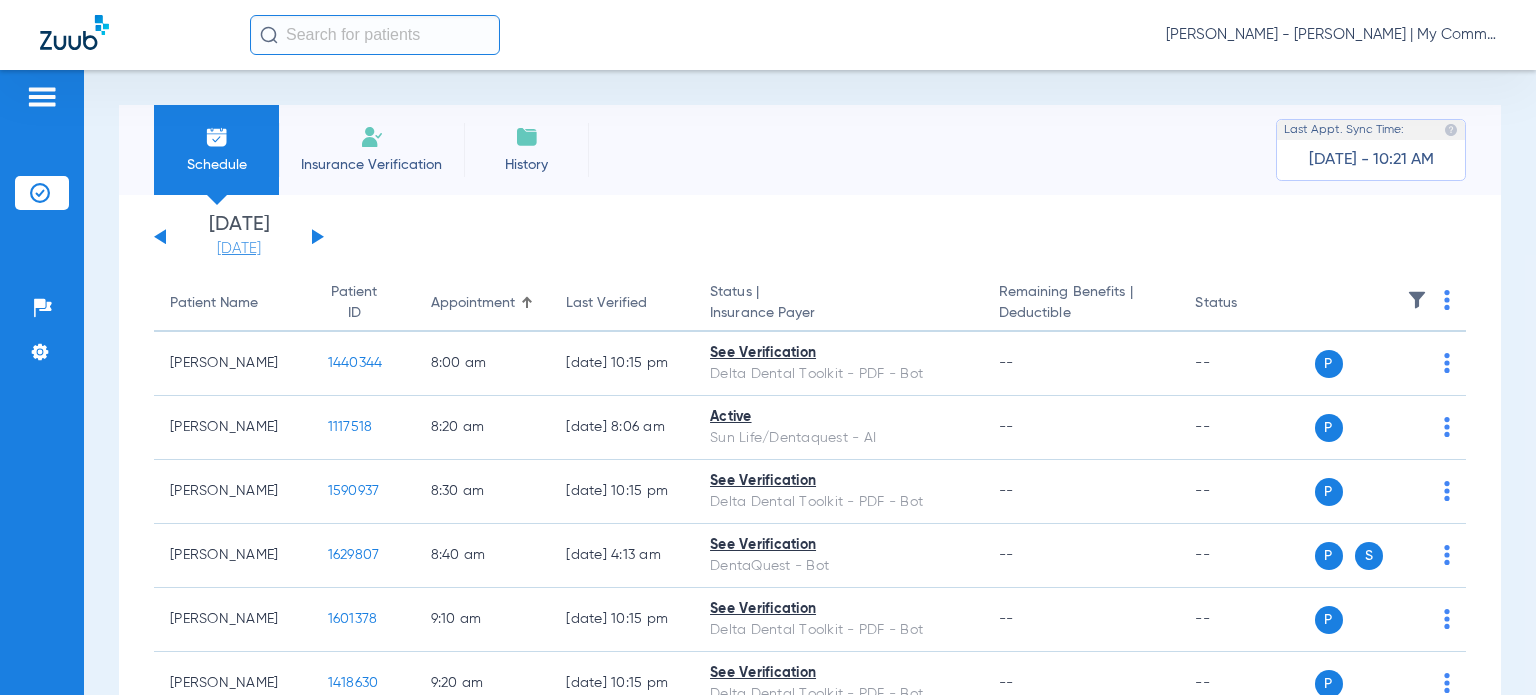 click on "[DATE]" 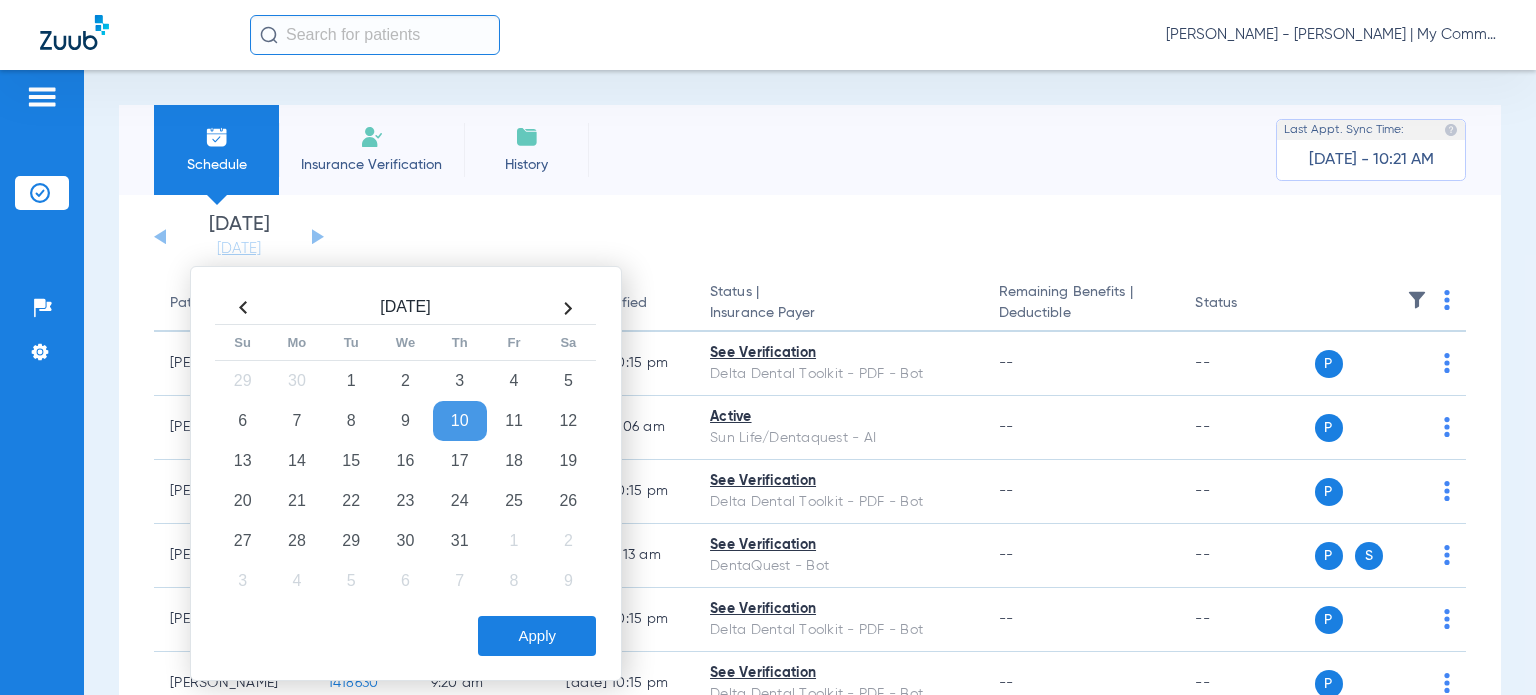 drag, startPoint x: 244, startPoint y: 304, endPoint x: 261, endPoint y: 330, distance: 31.06445 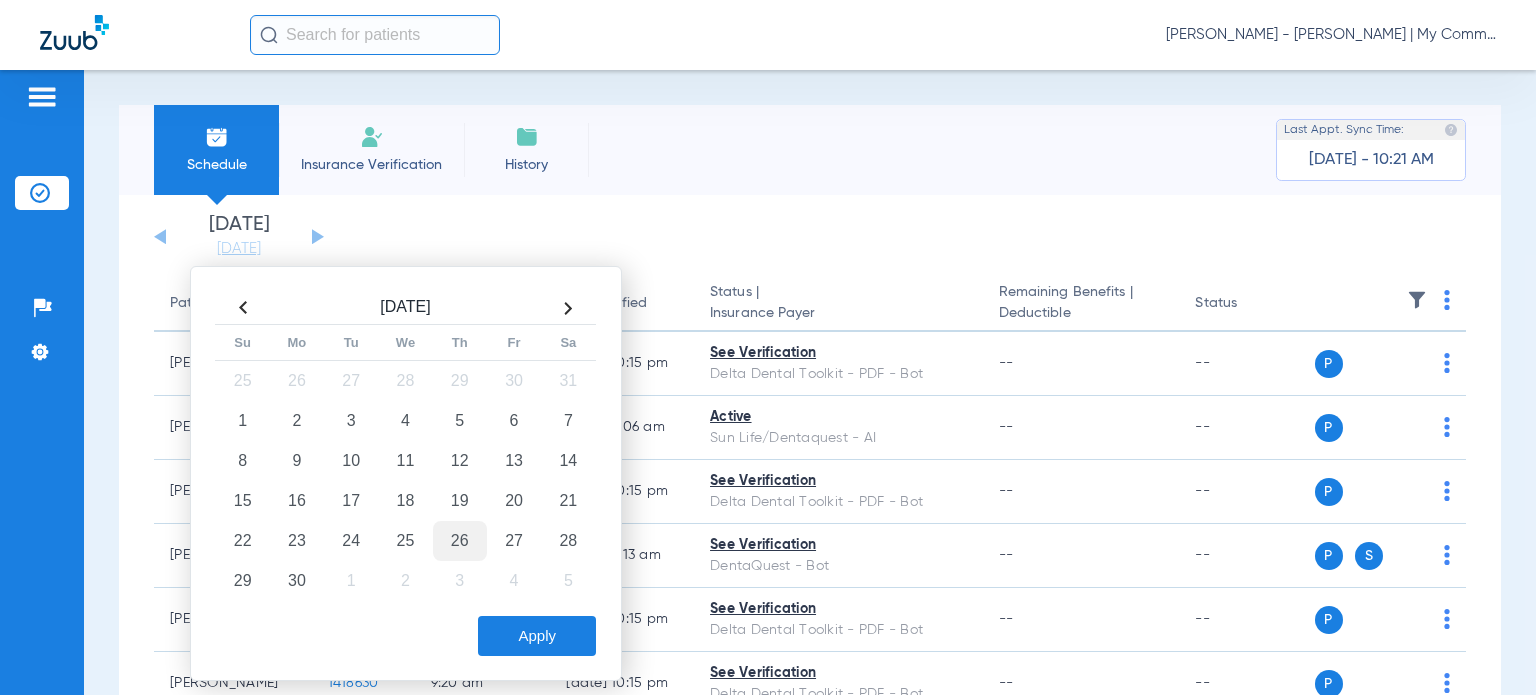 click on "26" 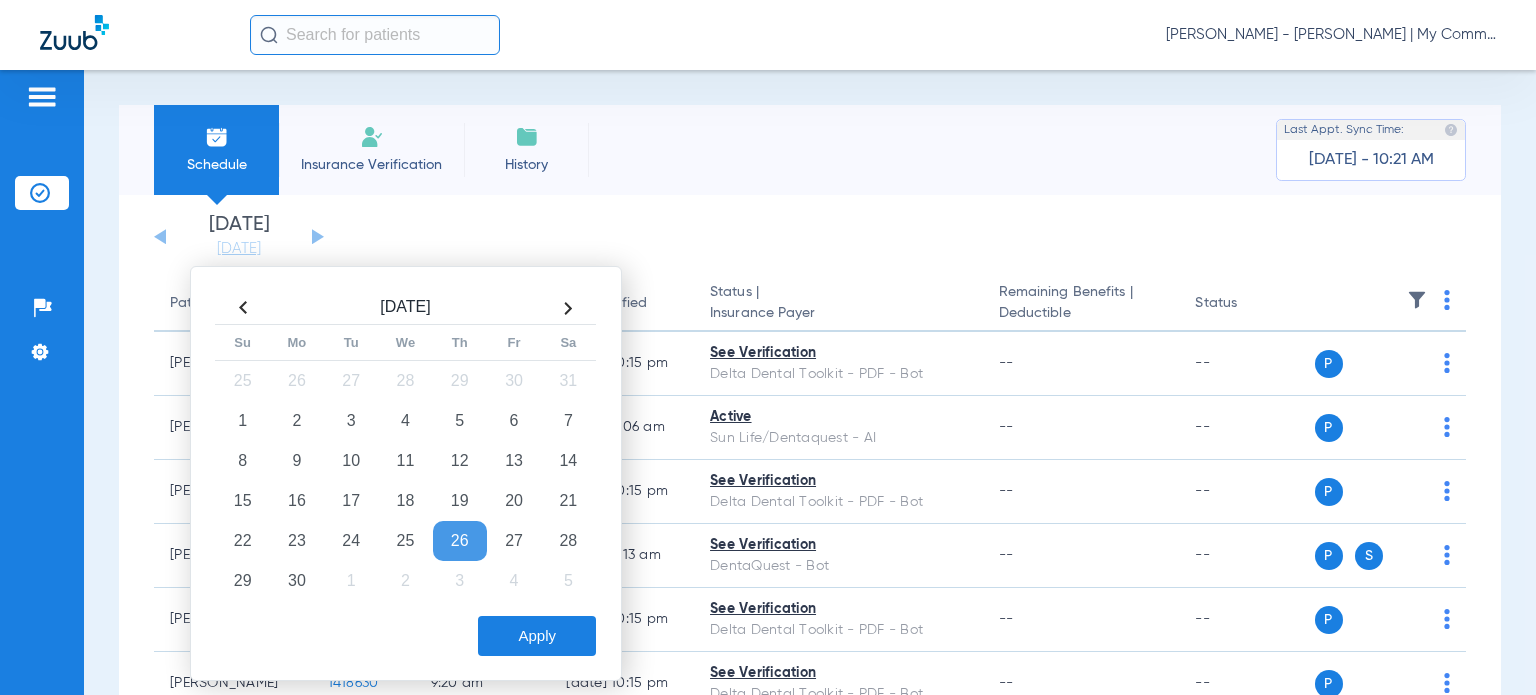 click on "Apply" 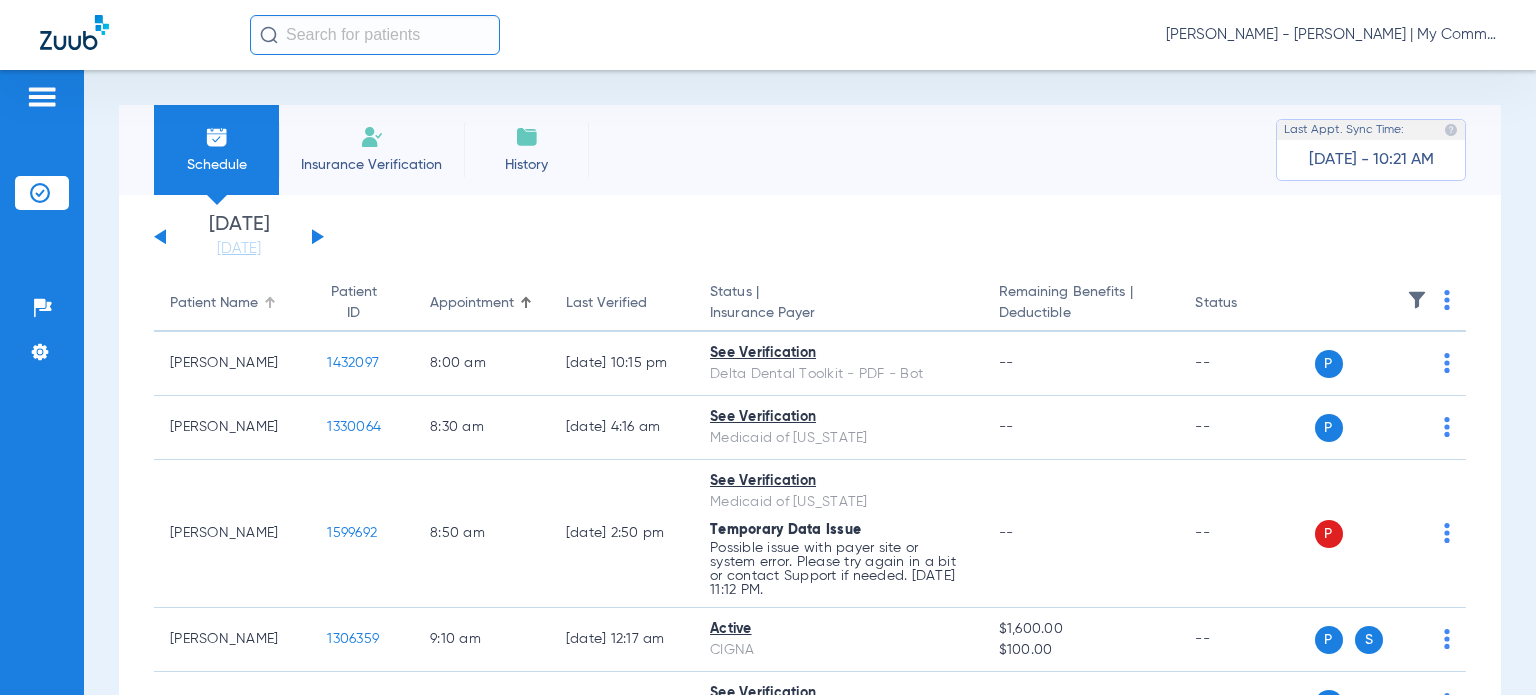 click 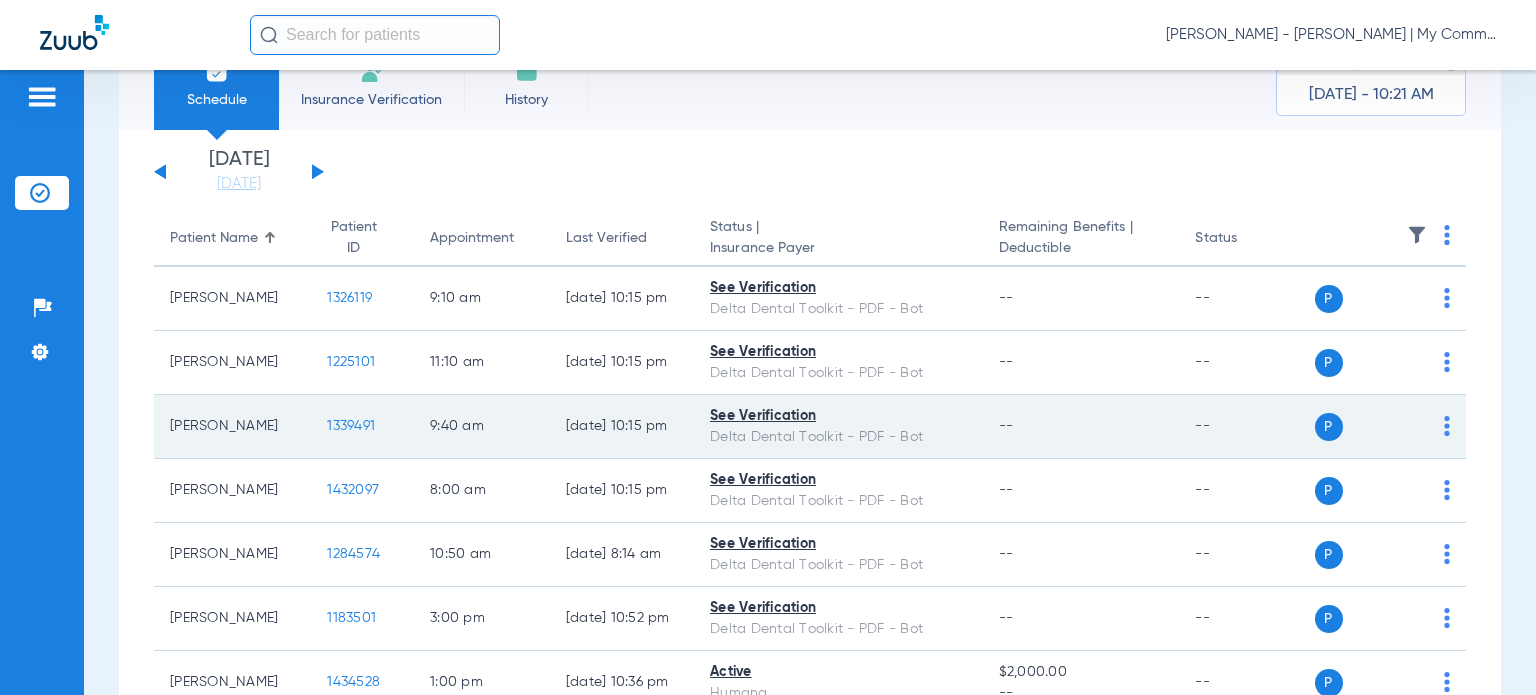 scroll, scrollTop: 100, scrollLeft: 0, axis: vertical 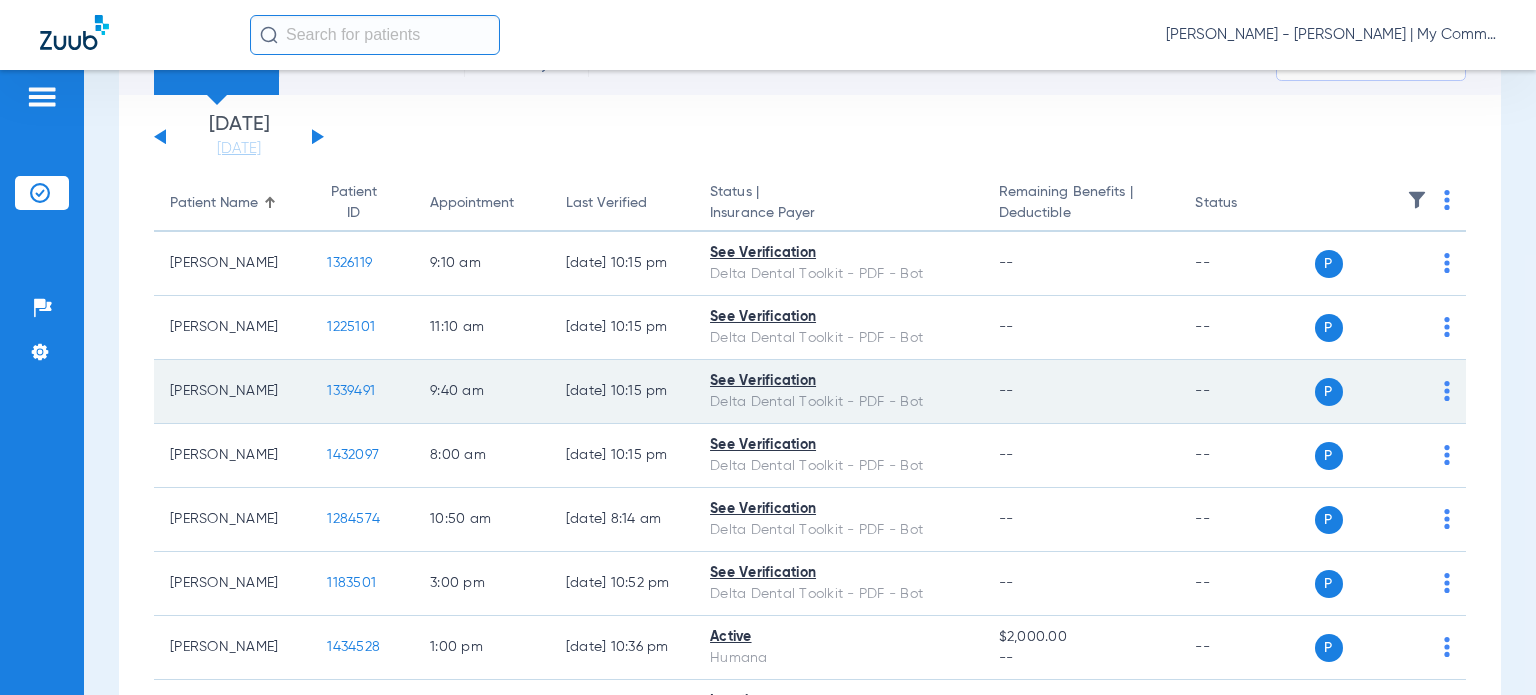 click on "1339491" 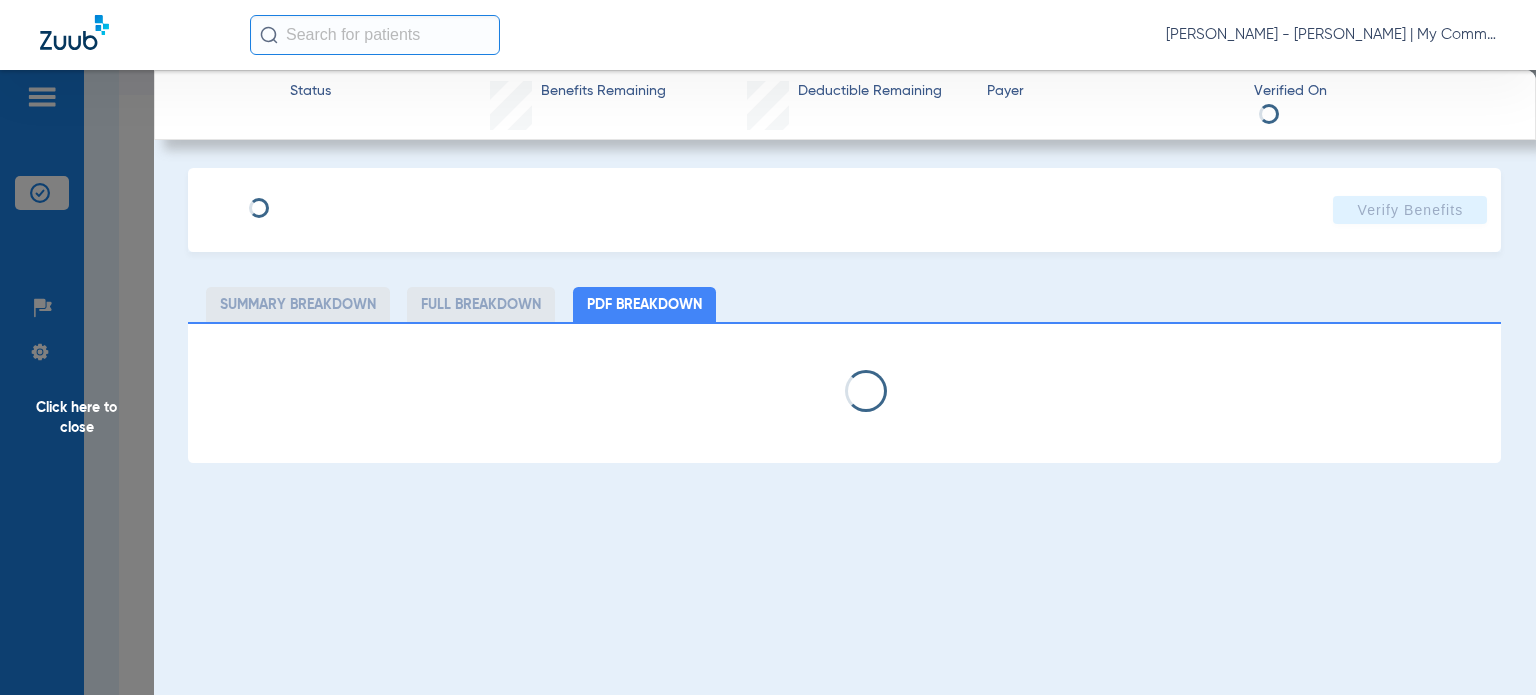 select on "page-width" 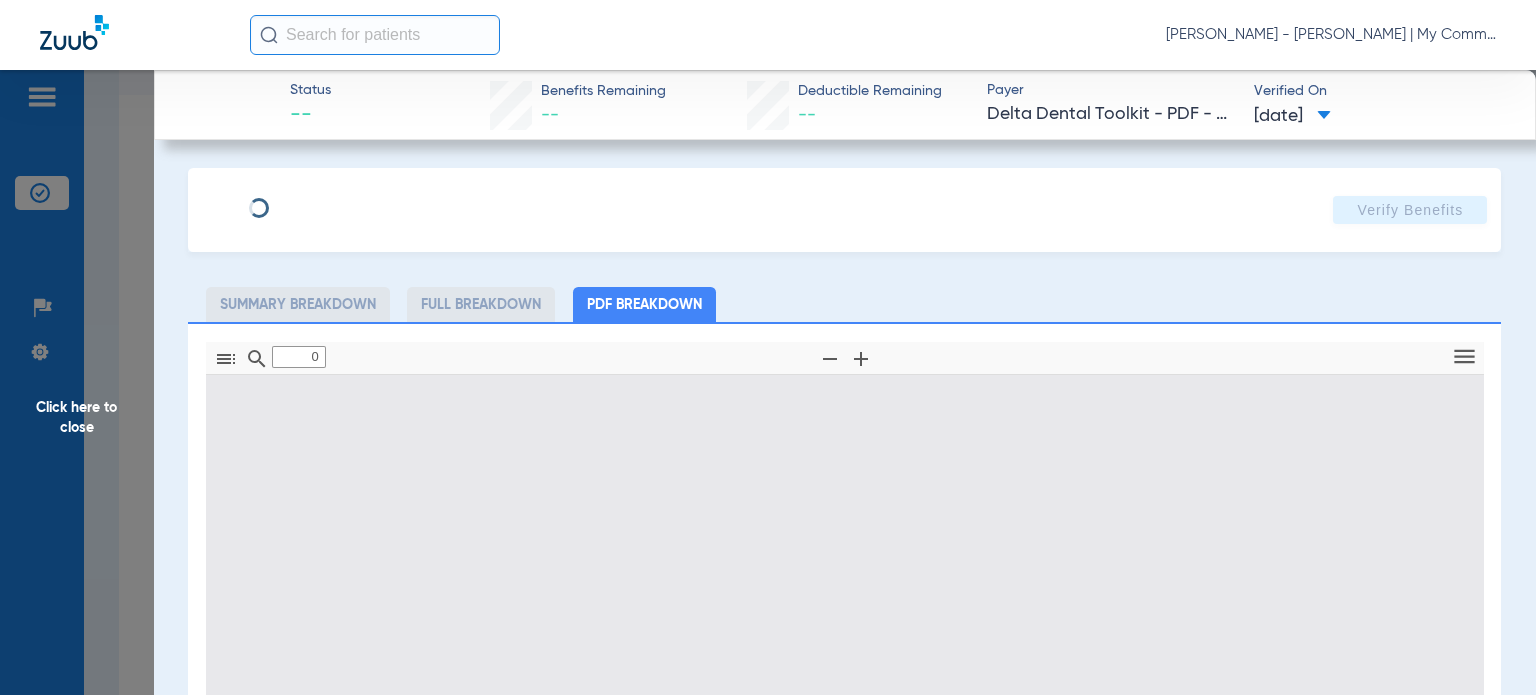 type on "1" 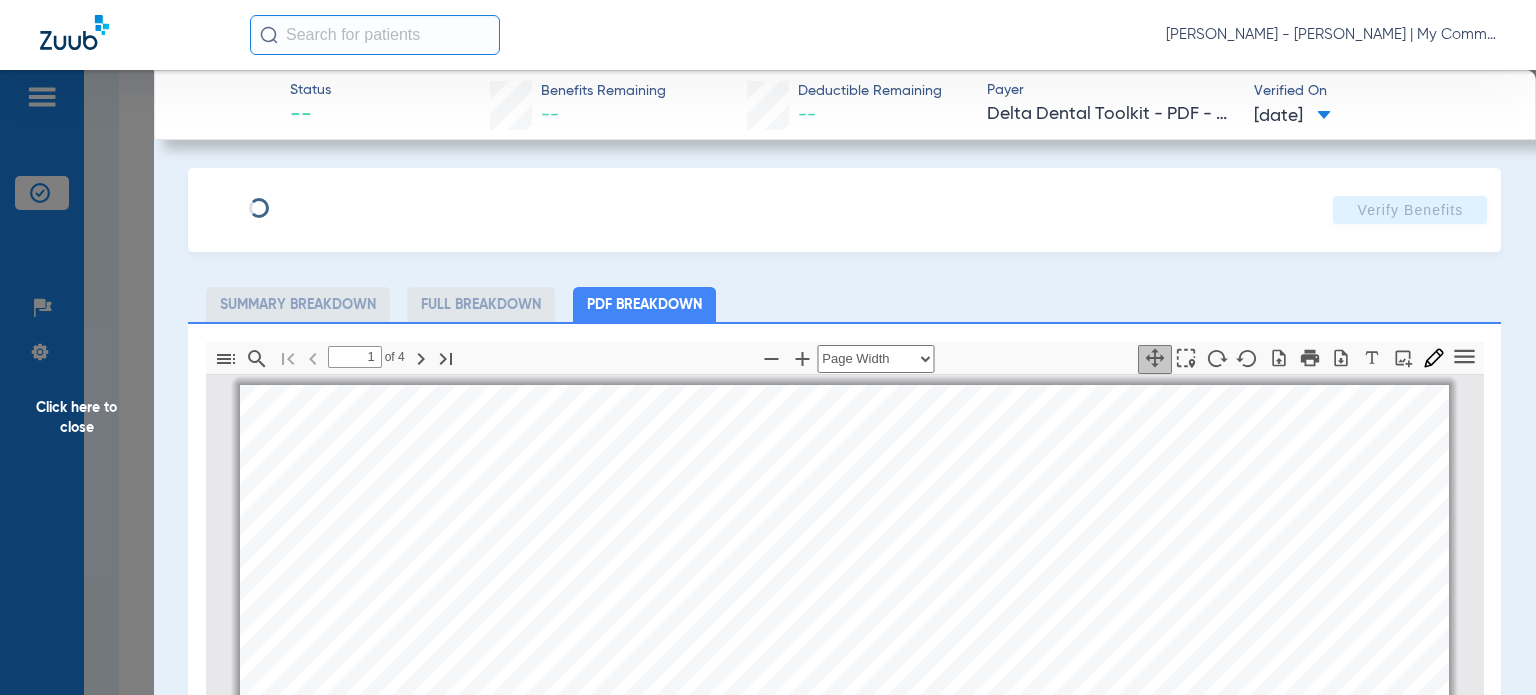 scroll, scrollTop: 10, scrollLeft: 0, axis: vertical 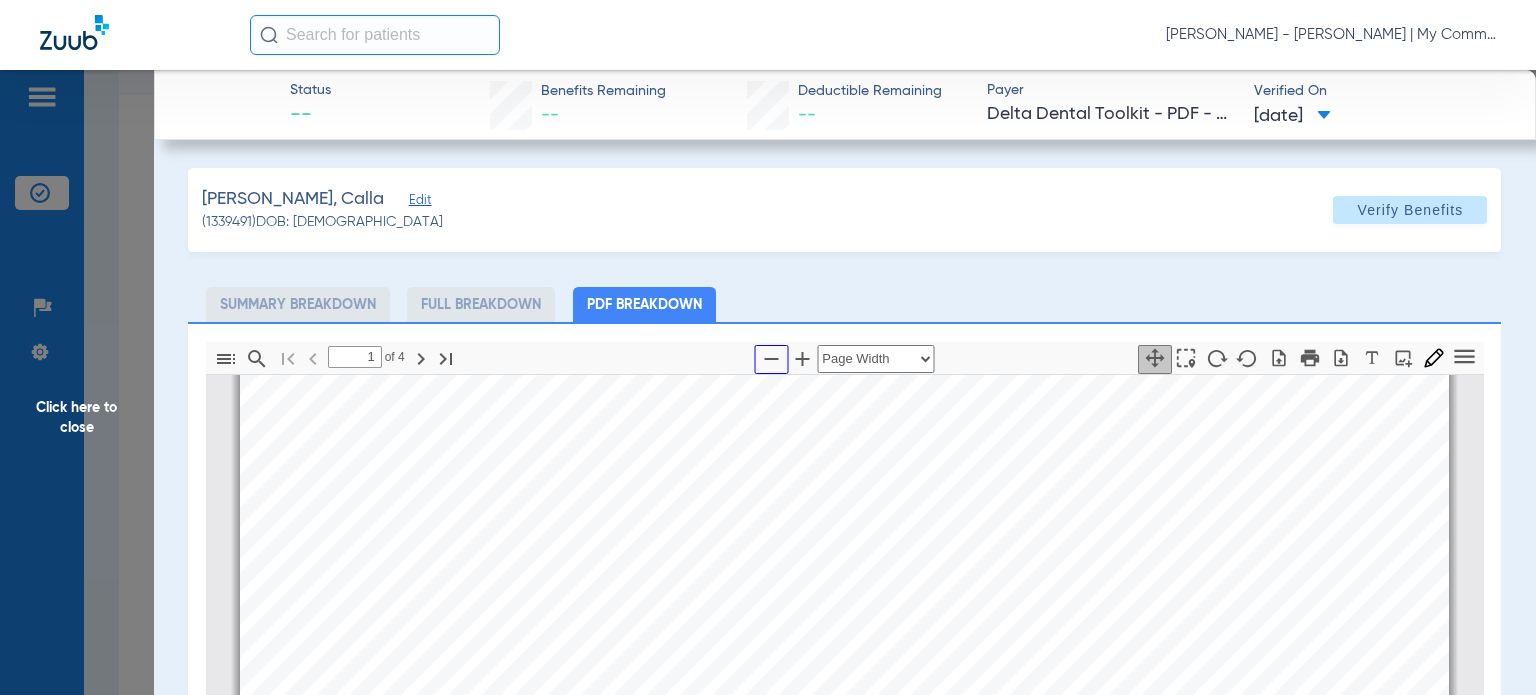 click 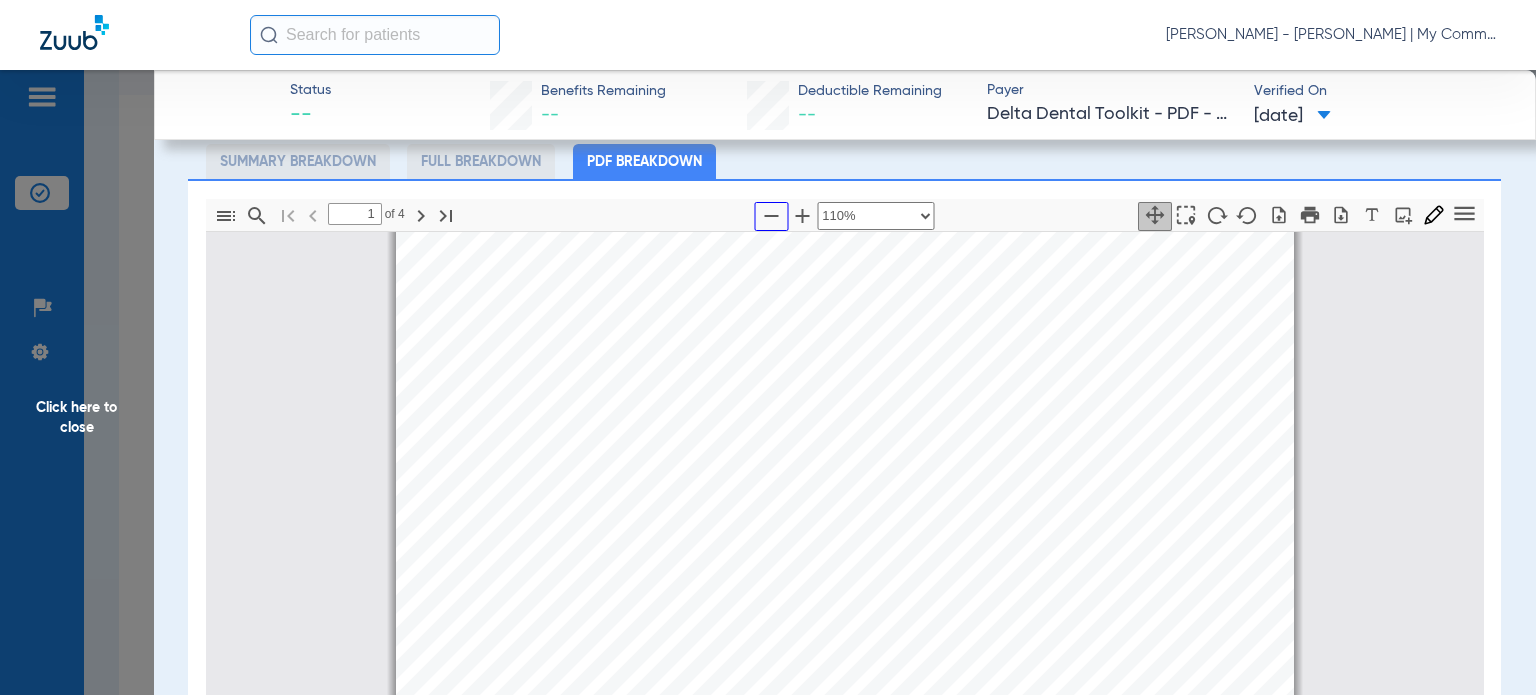 scroll, scrollTop: 200, scrollLeft: 0, axis: vertical 